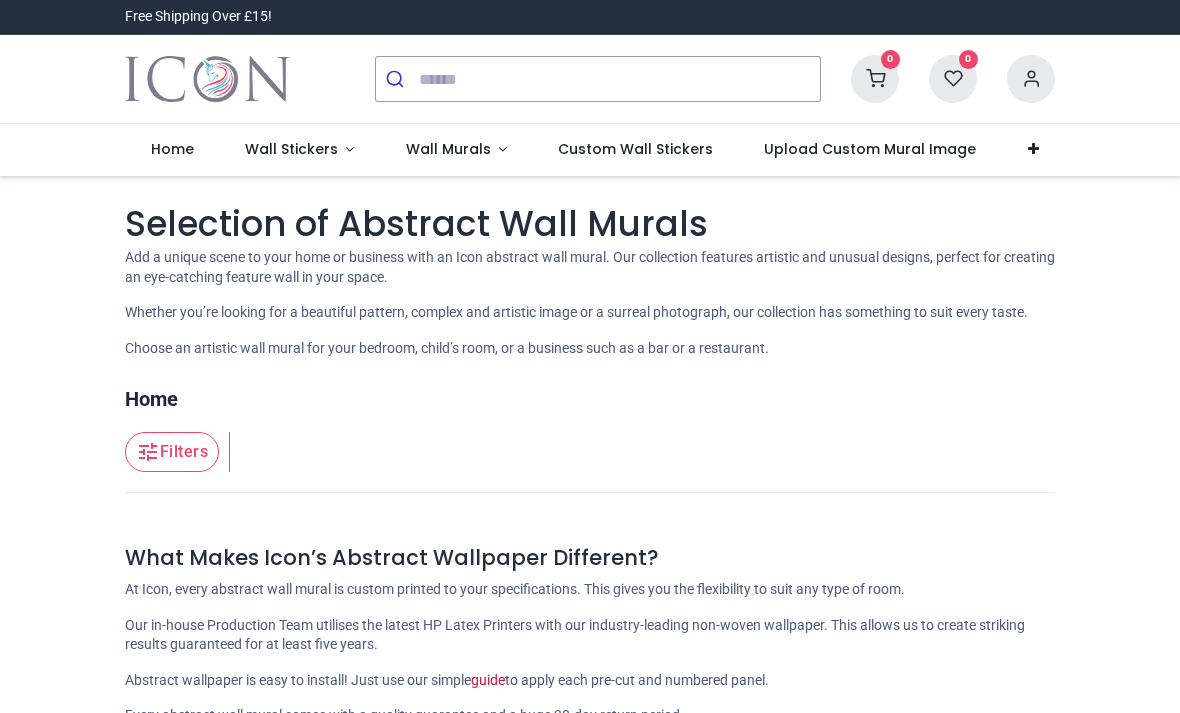 scroll, scrollTop: 0, scrollLeft: 0, axis: both 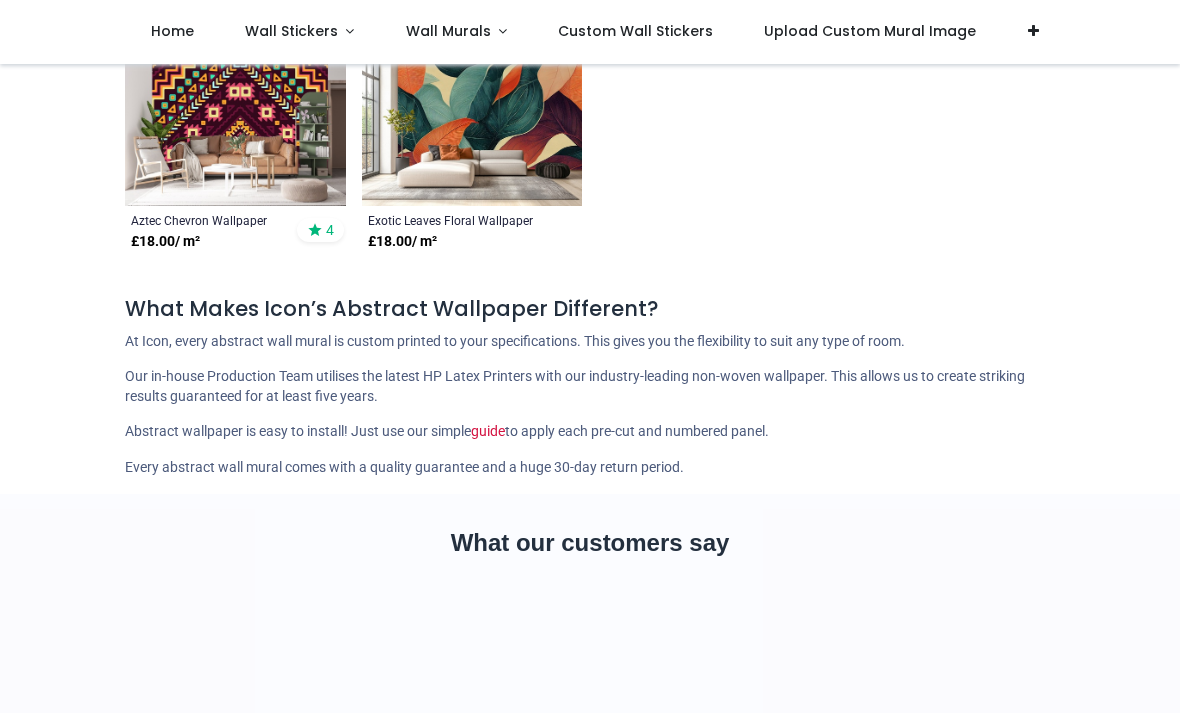 click on "Wall Murals" at bounding box center (448, 31) 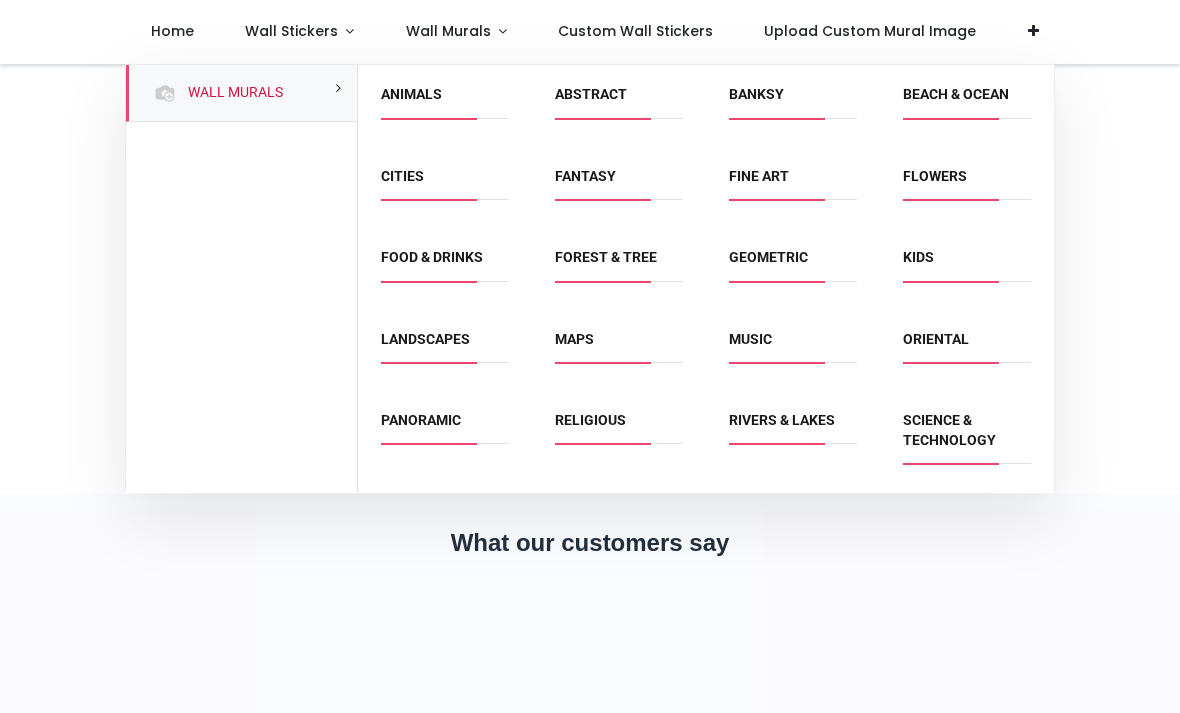click on "Geometric" at bounding box center (768, 257) 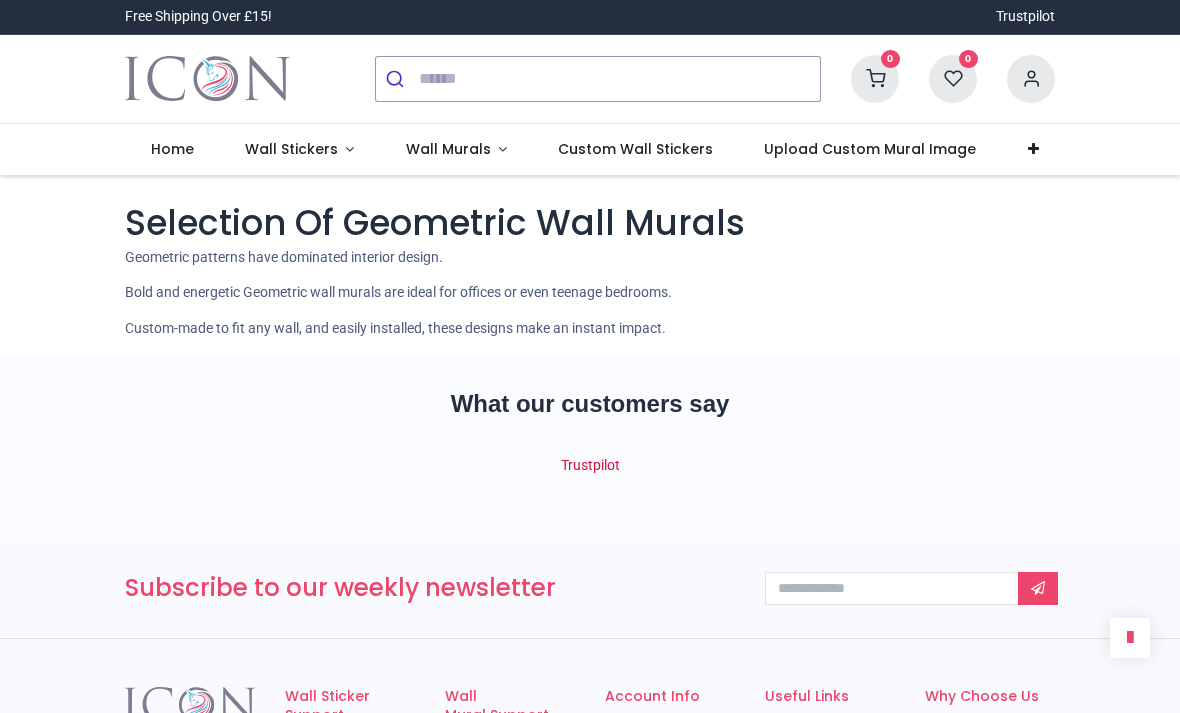 scroll, scrollTop: 0, scrollLeft: 0, axis: both 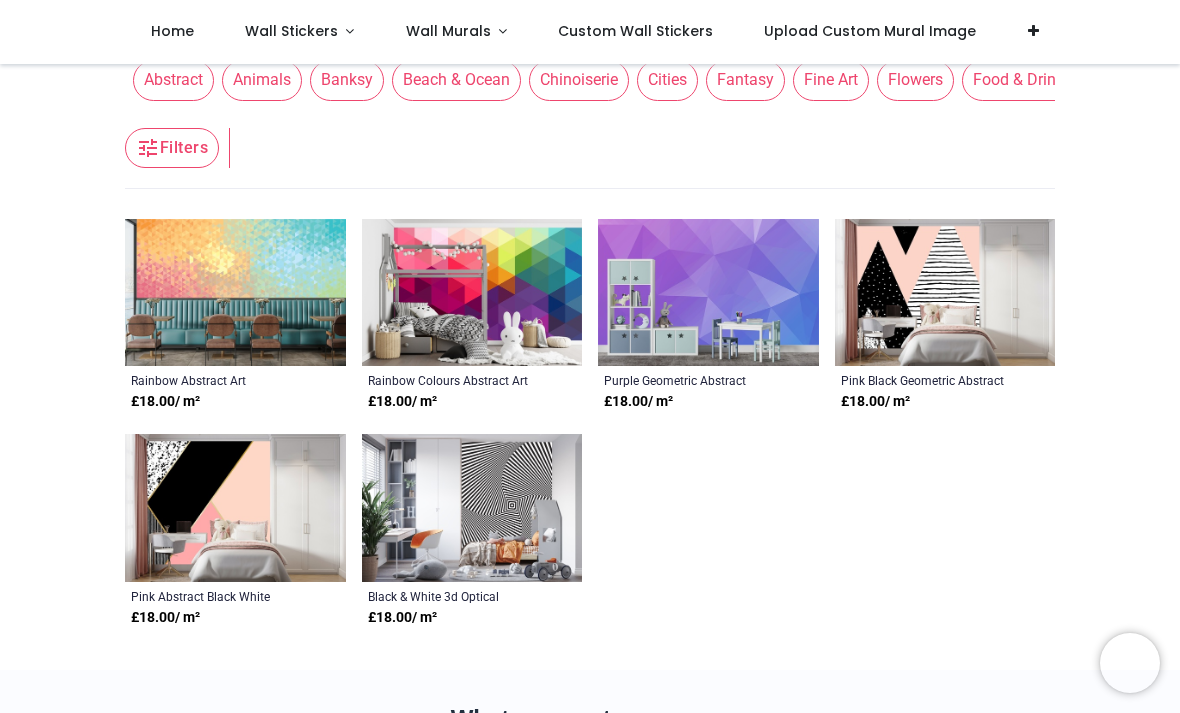 click at bounding box center [235, 293] 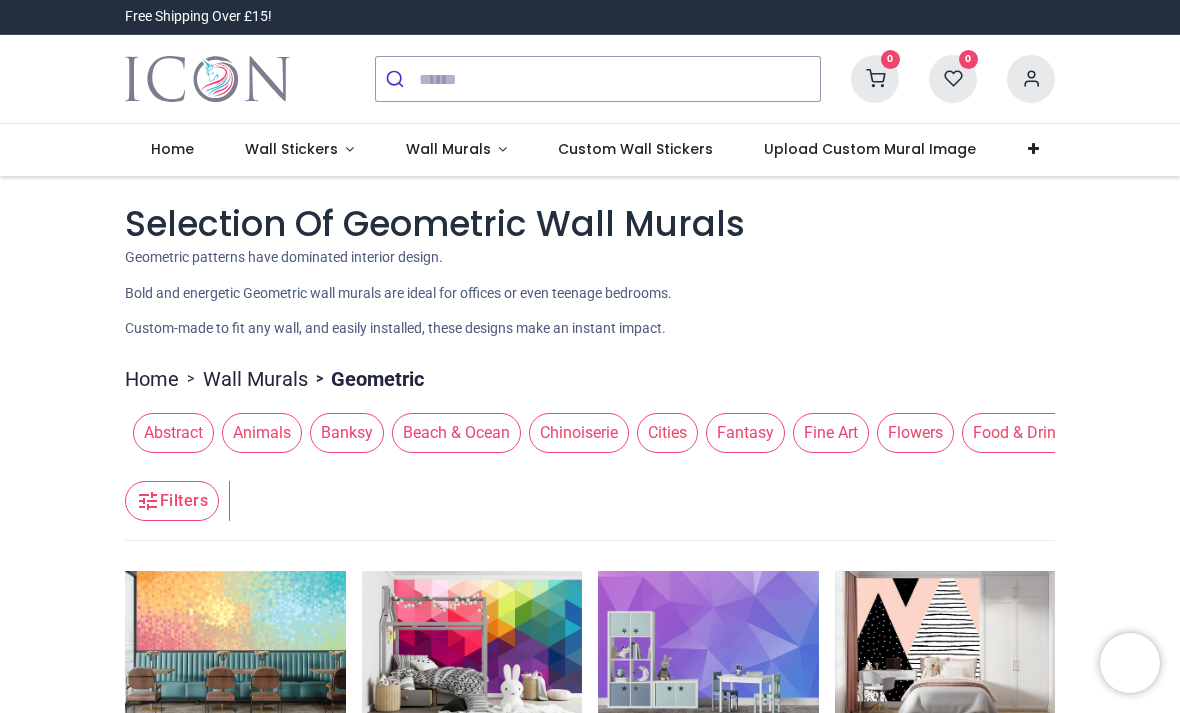 scroll, scrollTop: 0, scrollLeft: 0, axis: both 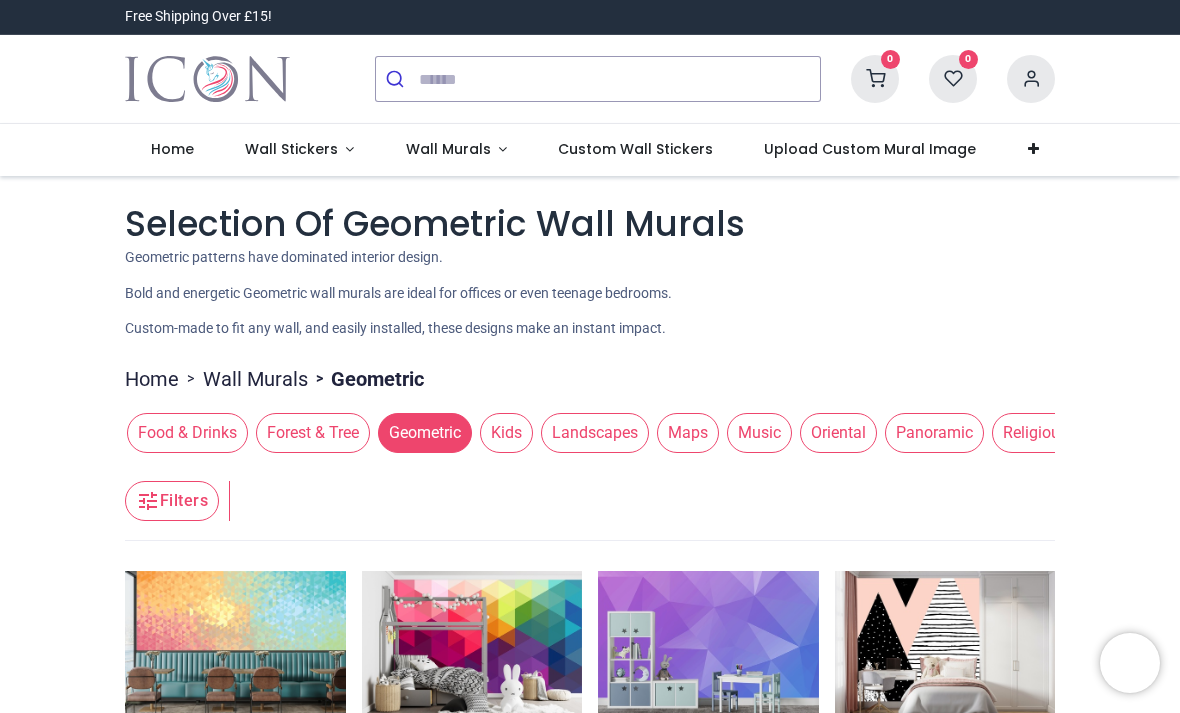 click on "Maps" at bounding box center (688, 433) 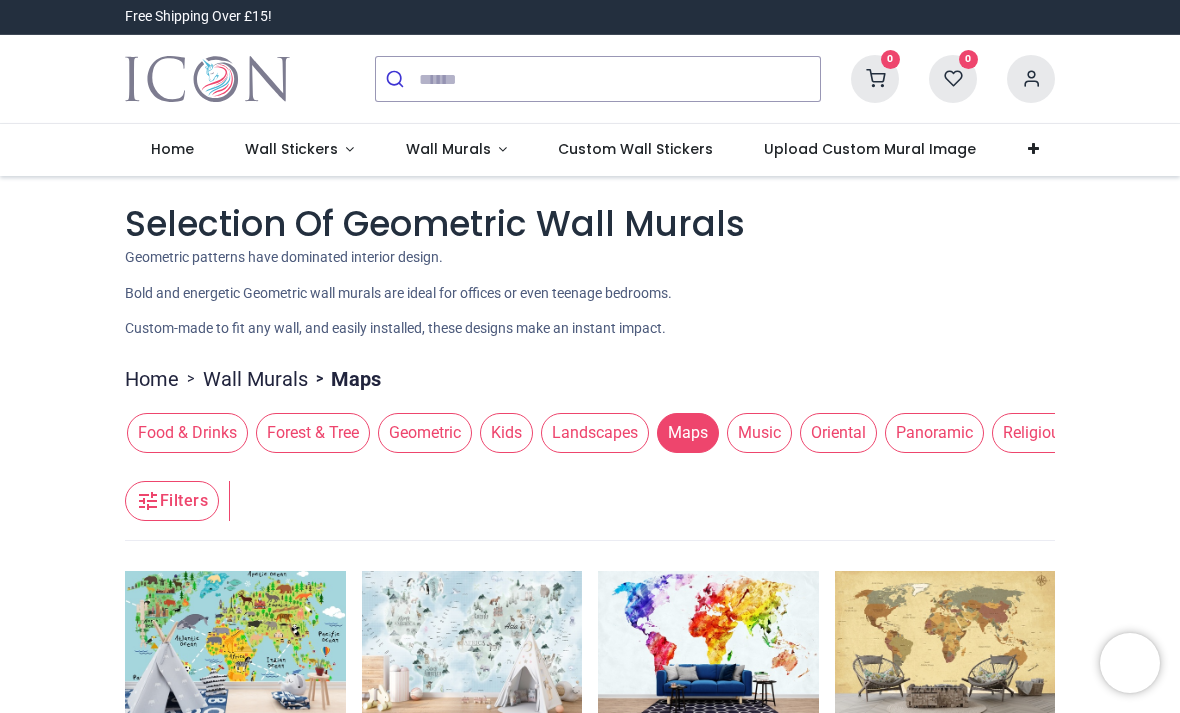 scroll, scrollTop: 0, scrollLeft: 0, axis: both 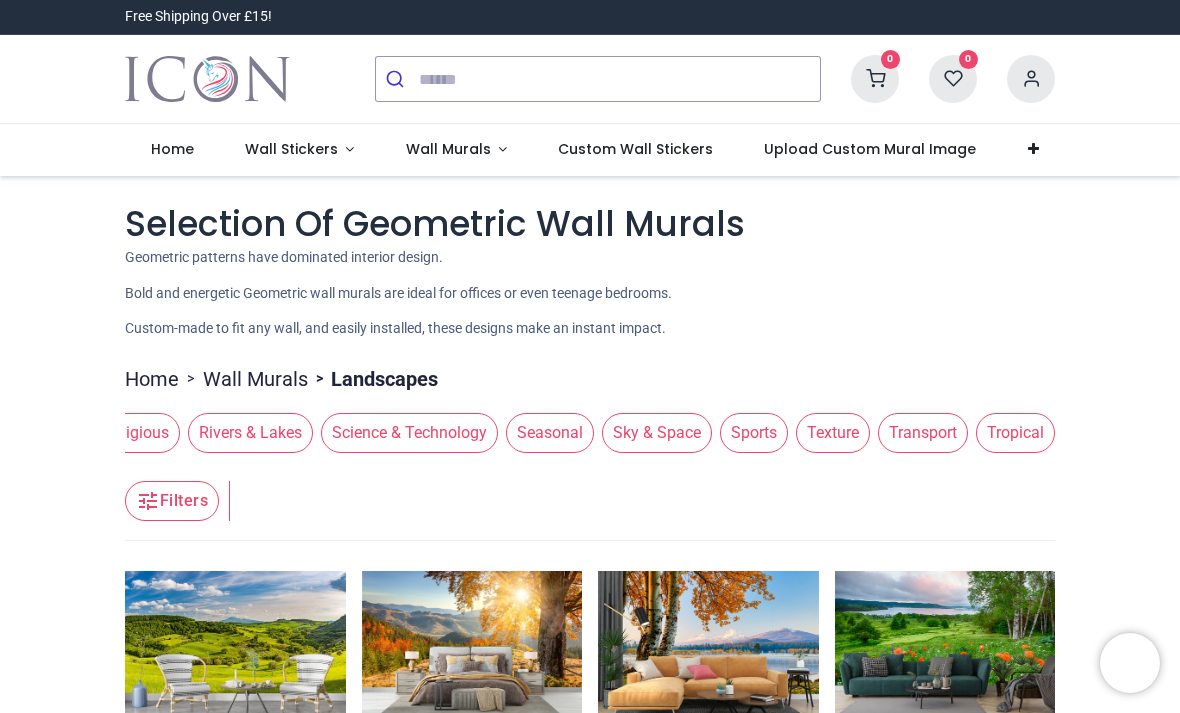 click on "Sports" at bounding box center [754, 433] 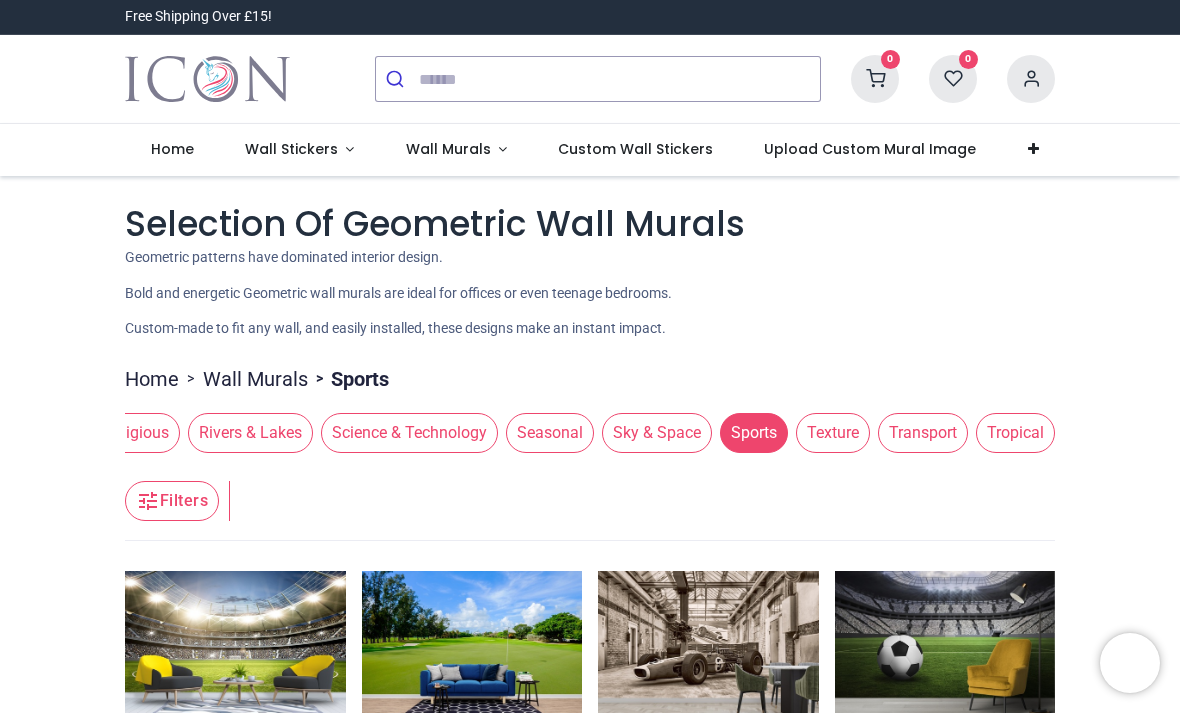 click on "Texture" at bounding box center [833, 433] 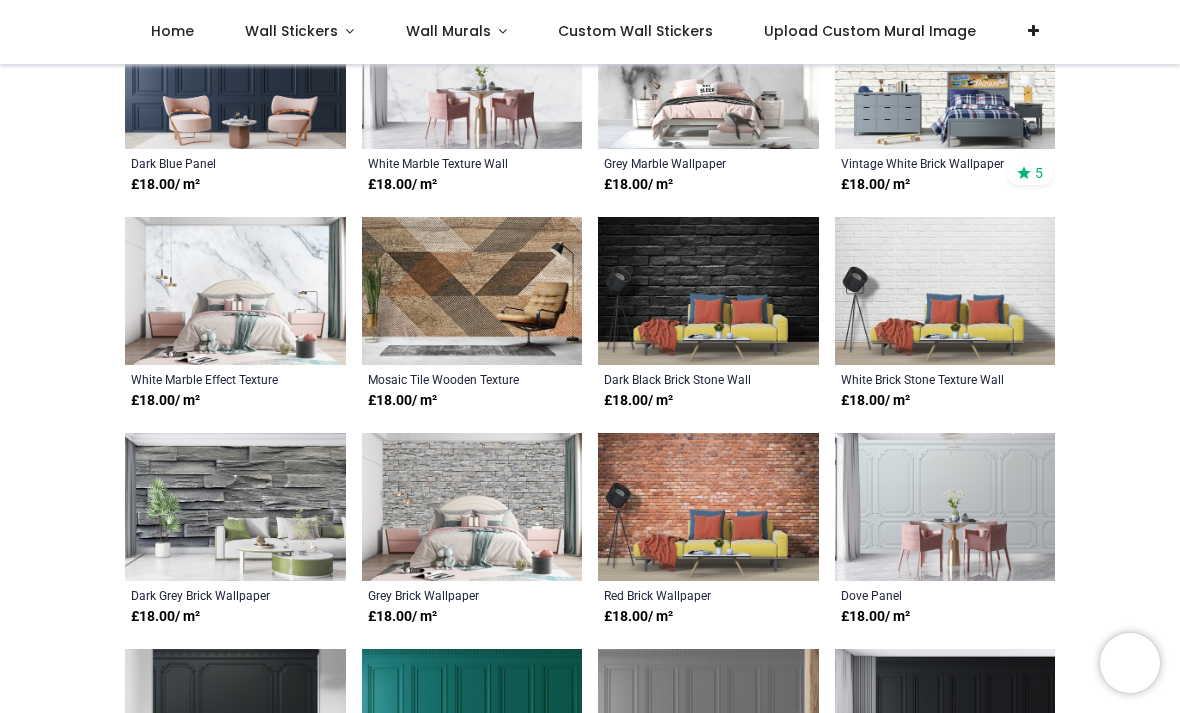 scroll, scrollTop: 460, scrollLeft: 0, axis: vertical 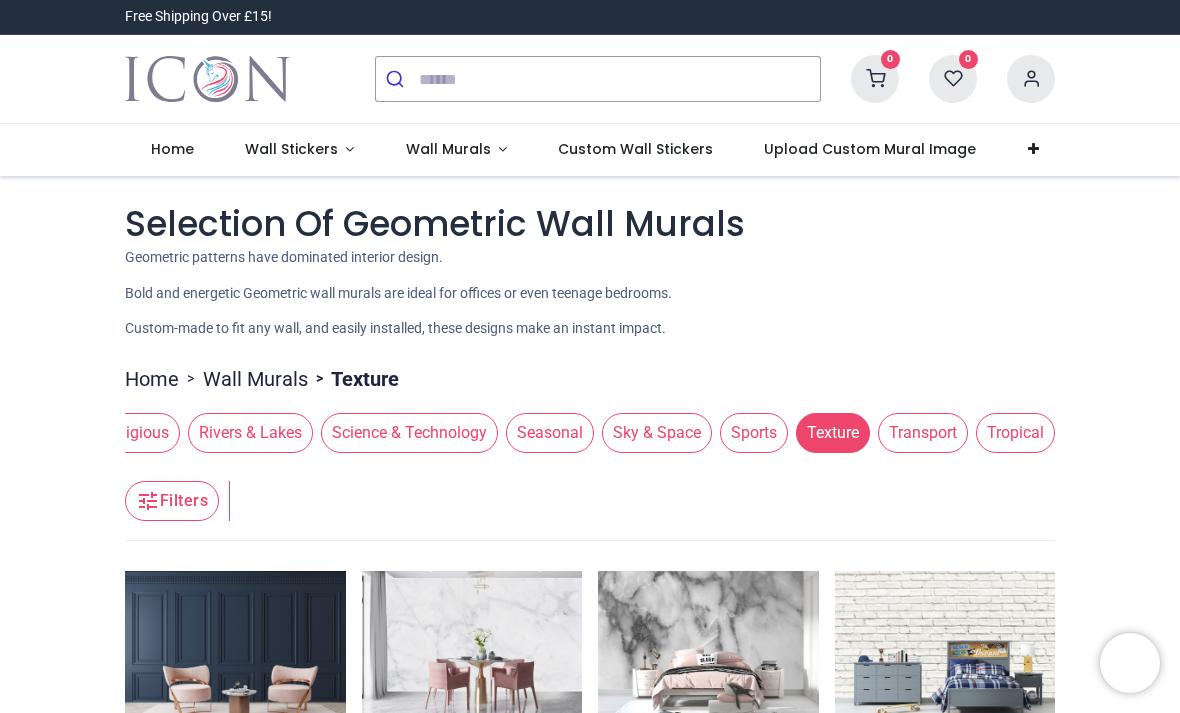 click on "Transport" at bounding box center [923, 433] 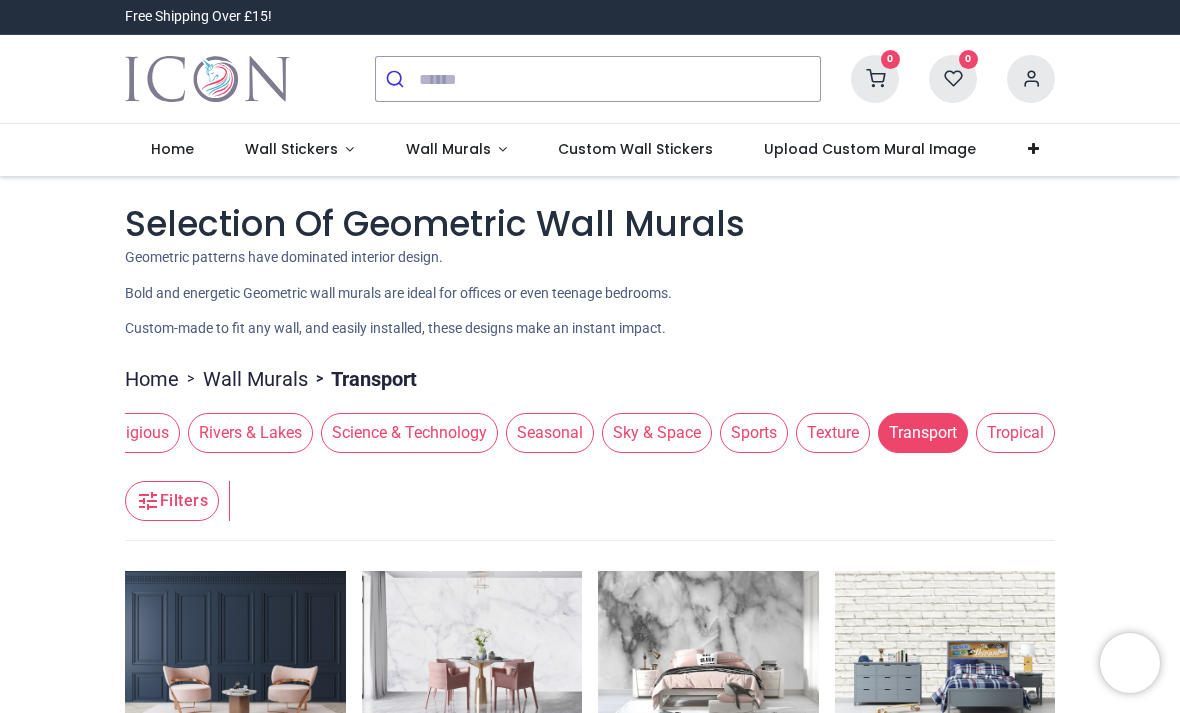 scroll, scrollTop: 0, scrollLeft: 0, axis: both 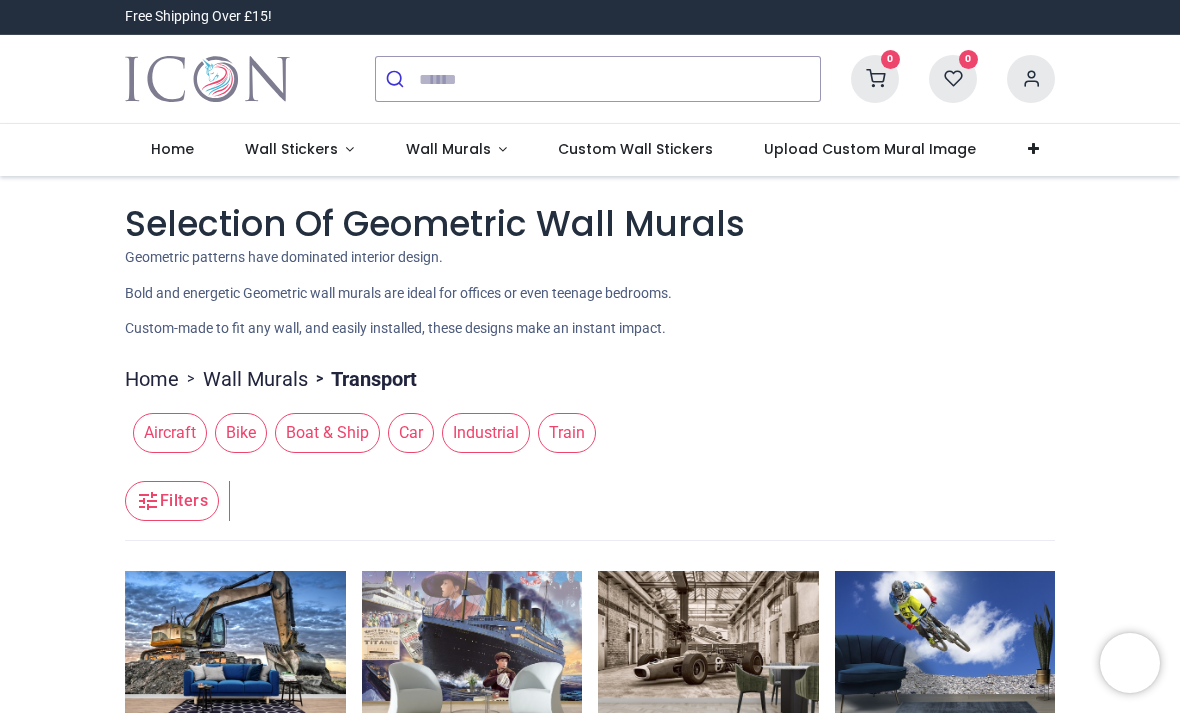 click on "Wall Murals" at bounding box center (255, 379) 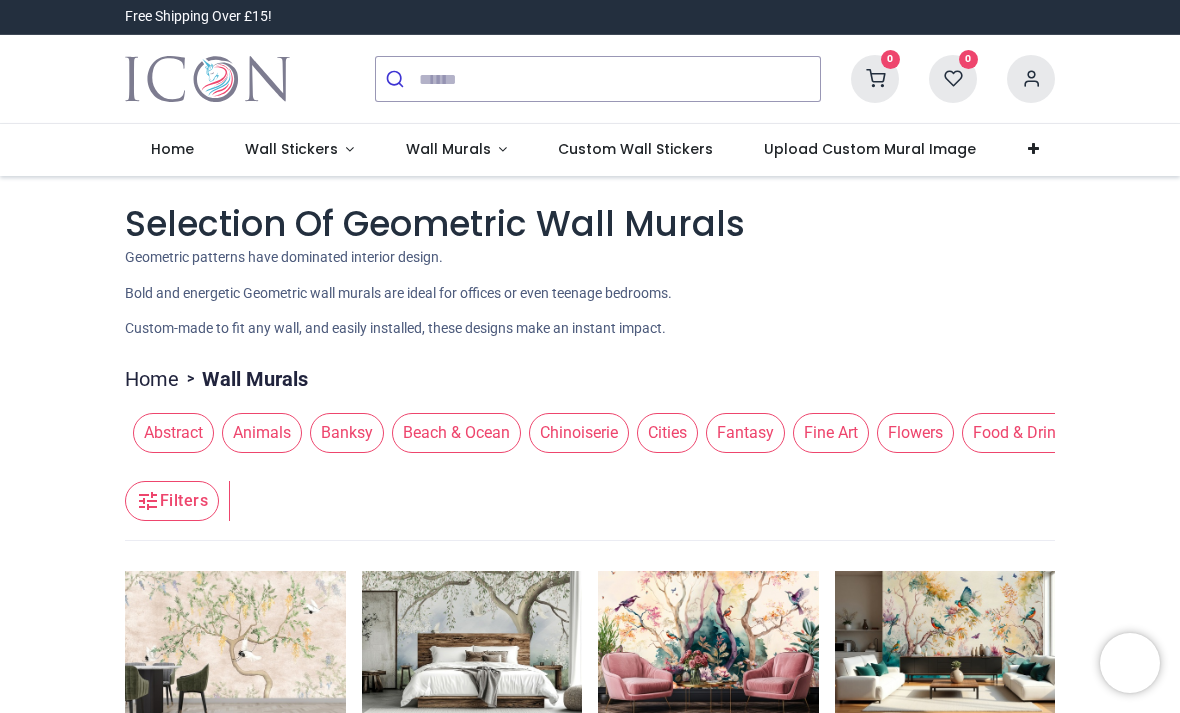scroll, scrollTop: 0, scrollLeft: 0, axis: both 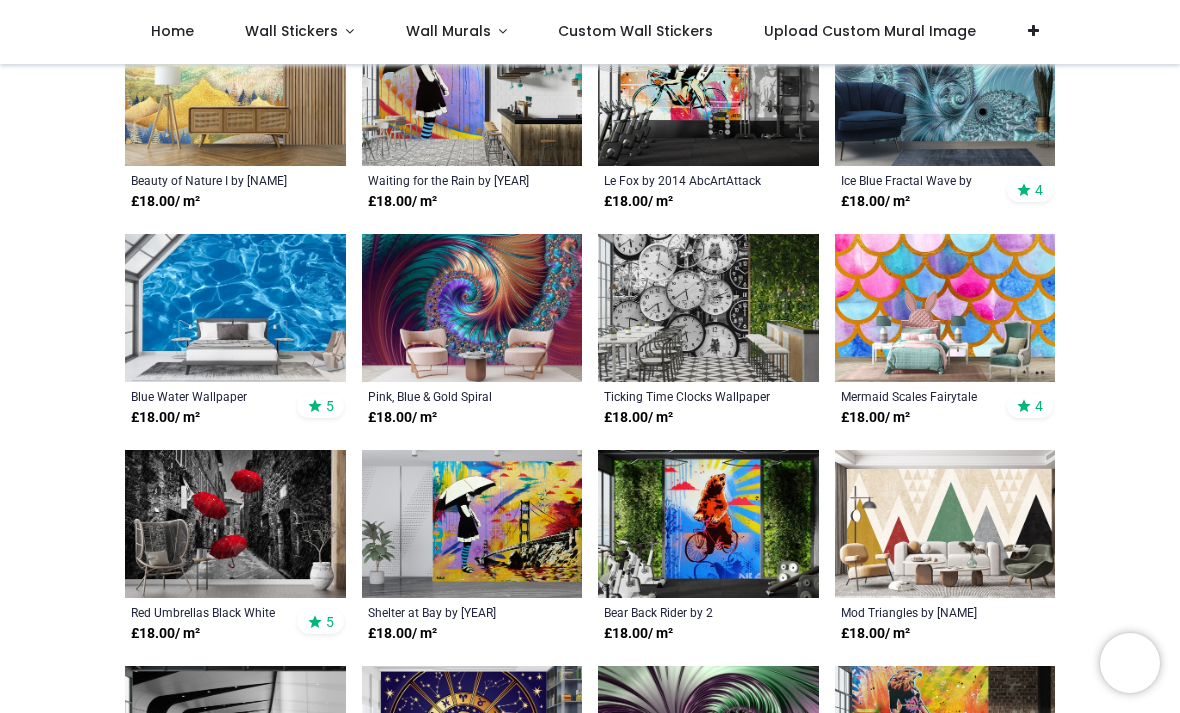 click at bounding box center (945, 524) 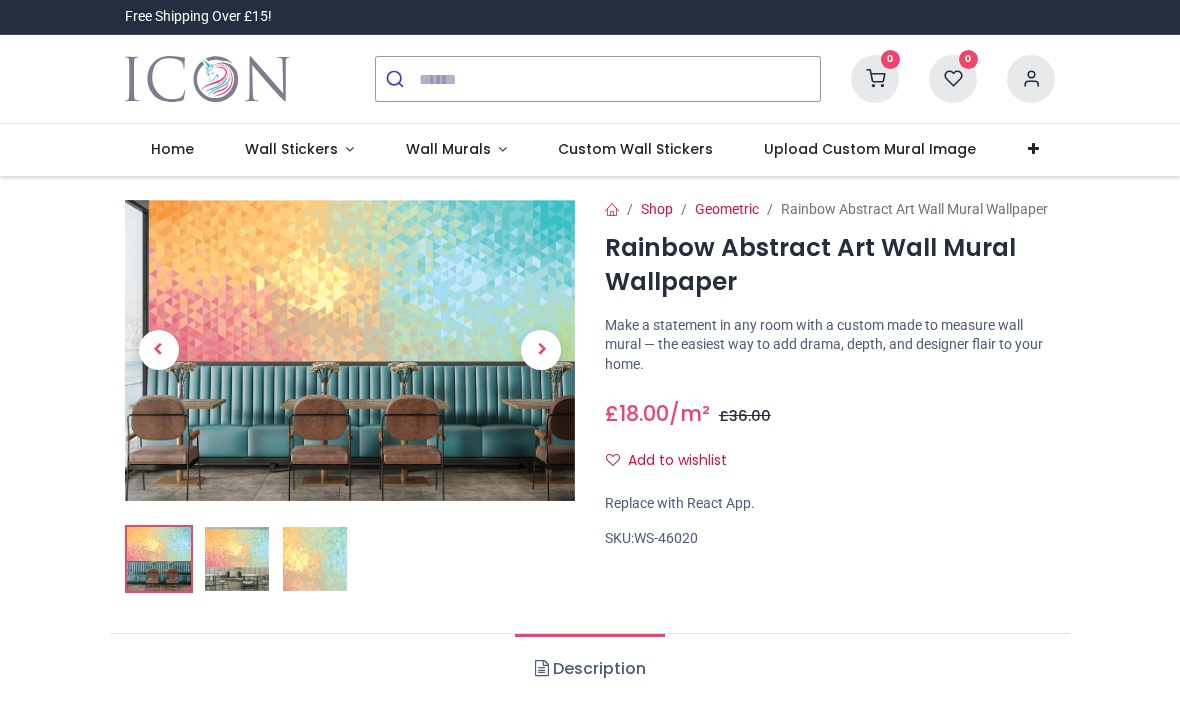 scroll, scrollTop: 0, scrollLeft: 0, axis: both 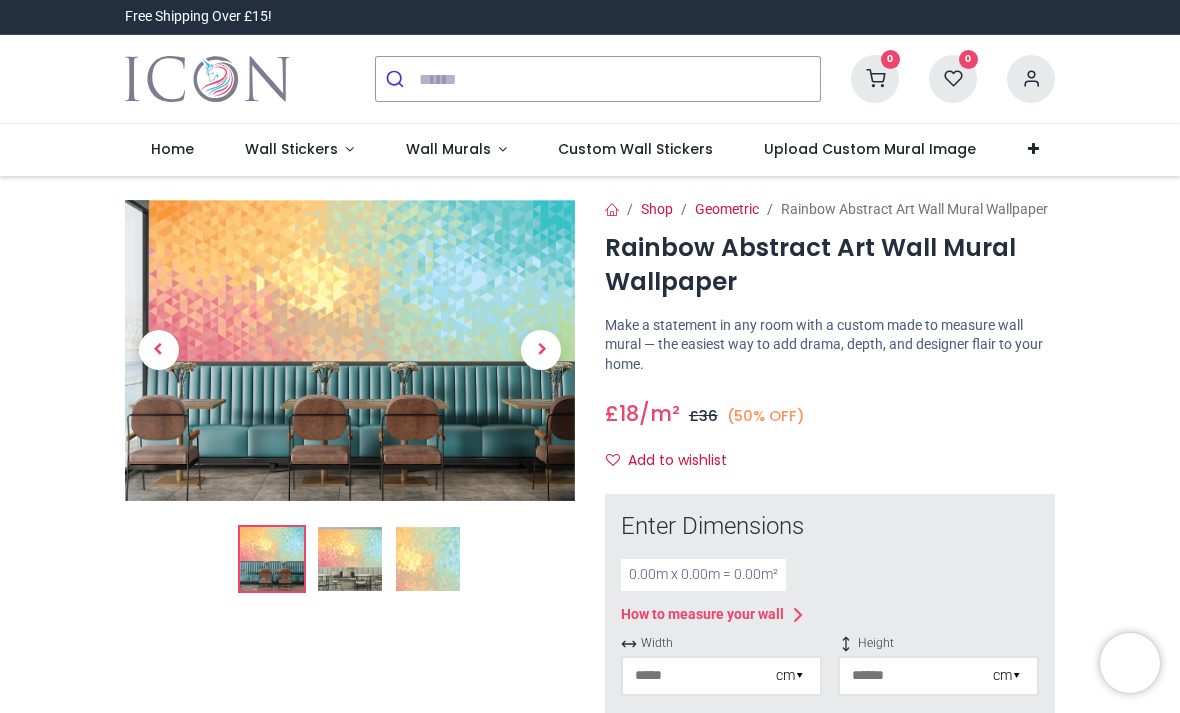 click at bounding box center [350, 559] 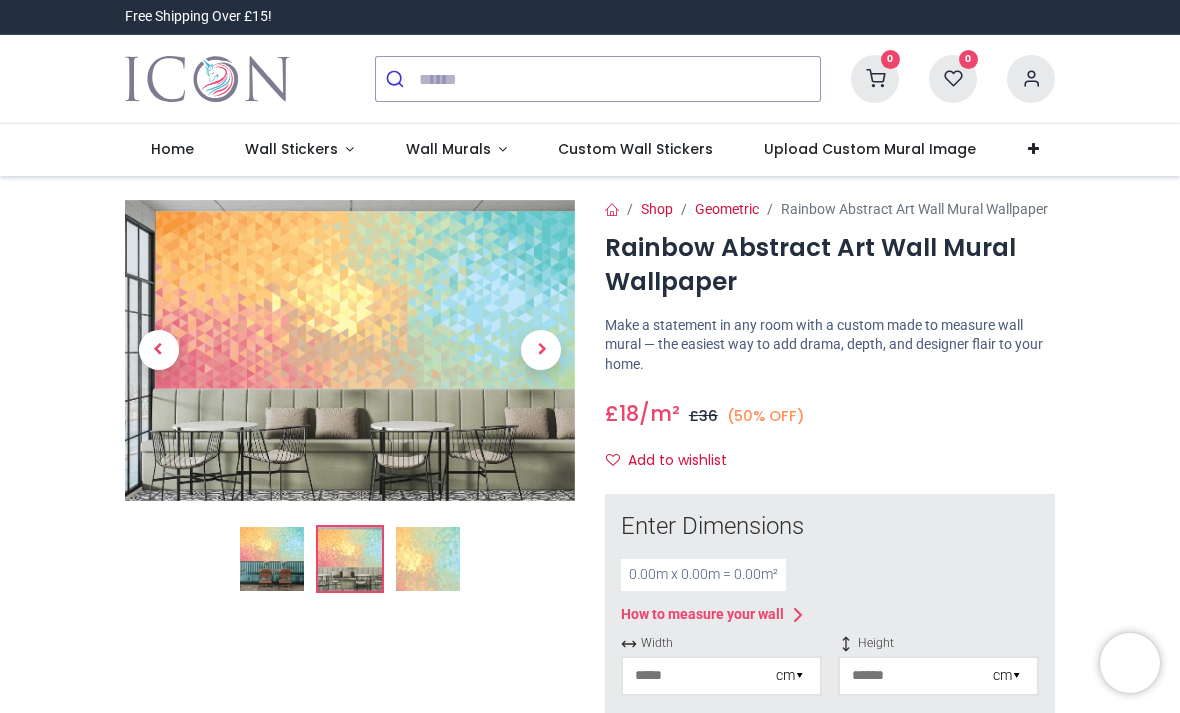 click at bounding box center (428, 559) 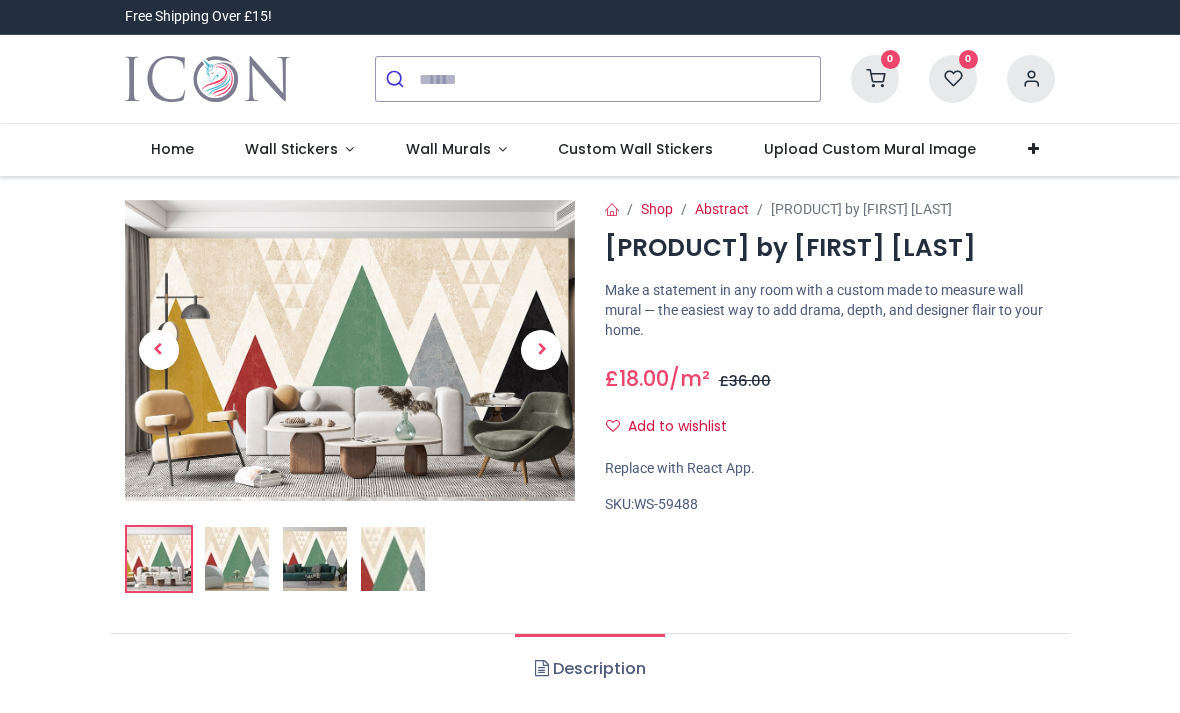 scroll, scrollTop: 0, scrollLeft: 0, axis: both 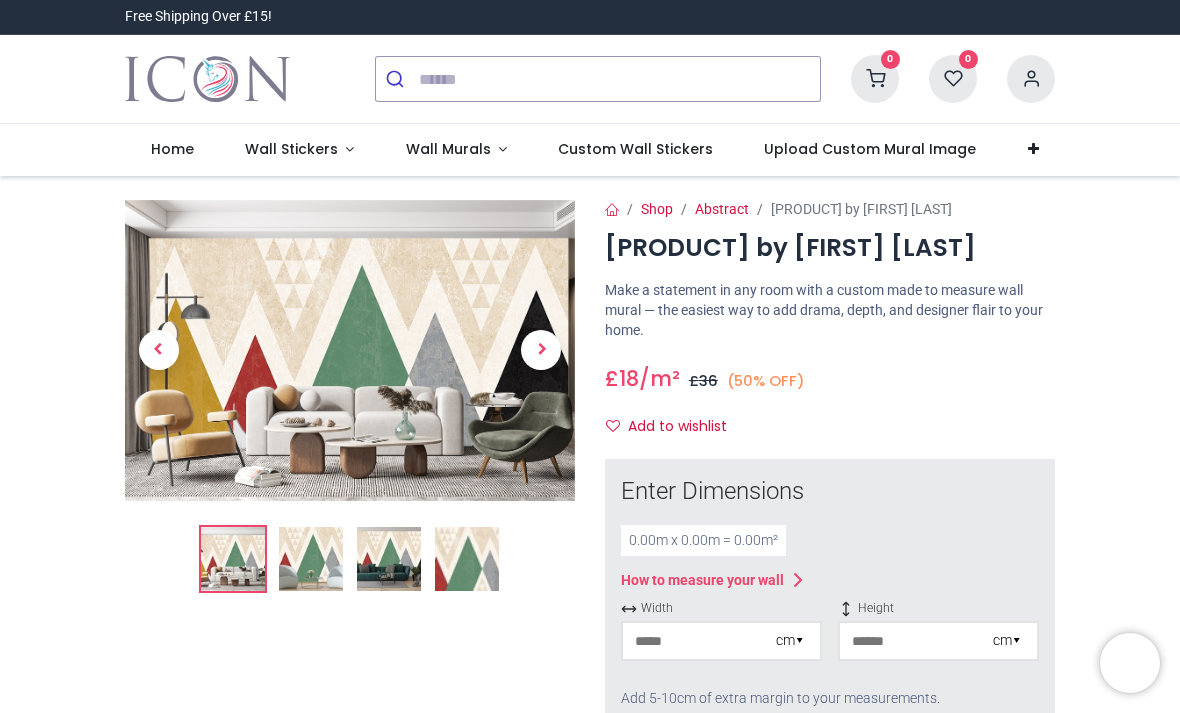 click at bounding box center [541, 350] 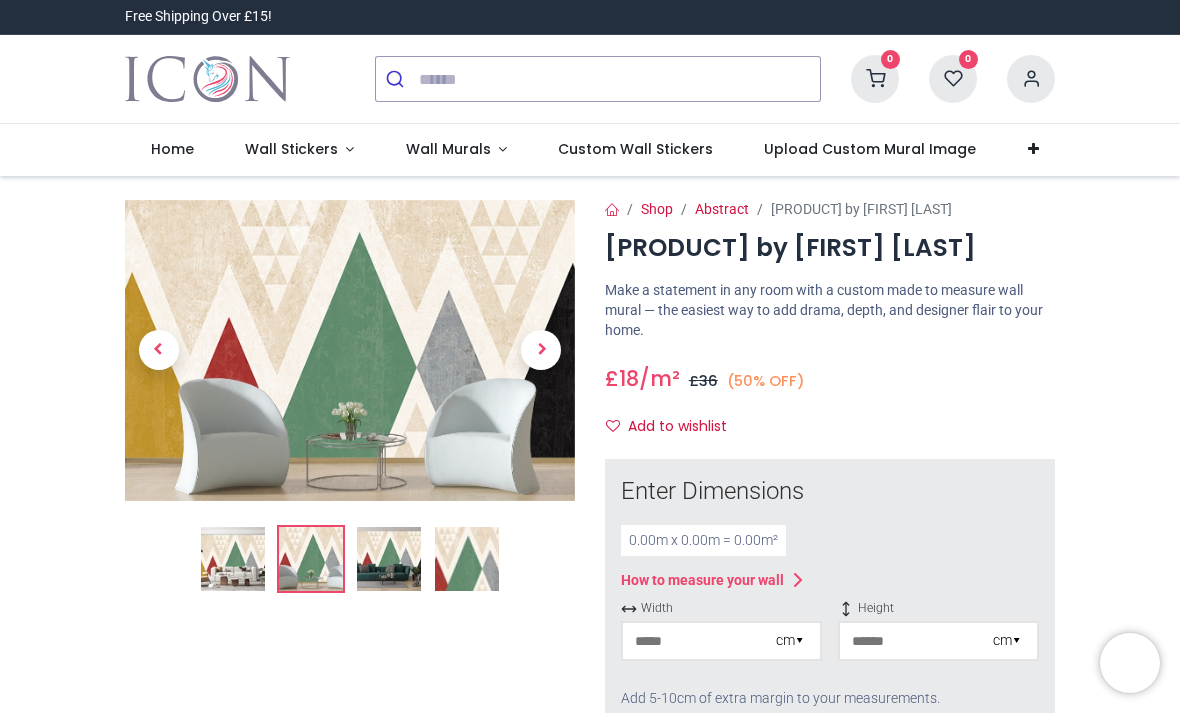 click at bounding box center (542, 350) 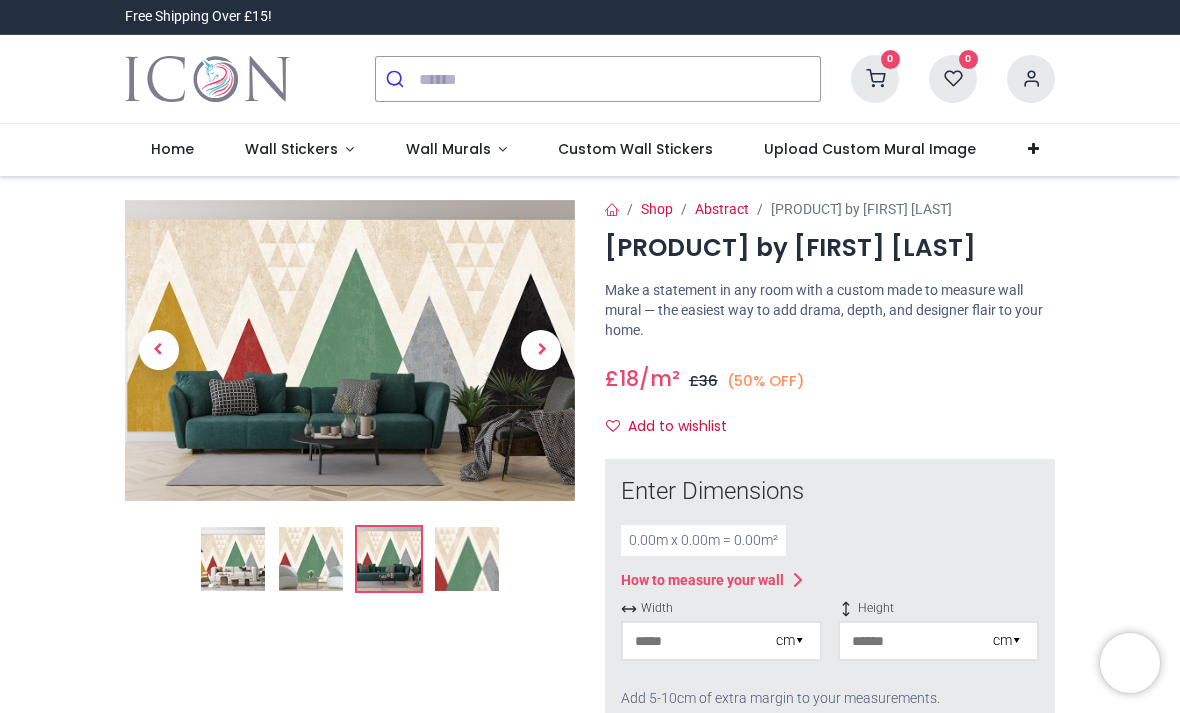 click at bounding box center (542, 350) 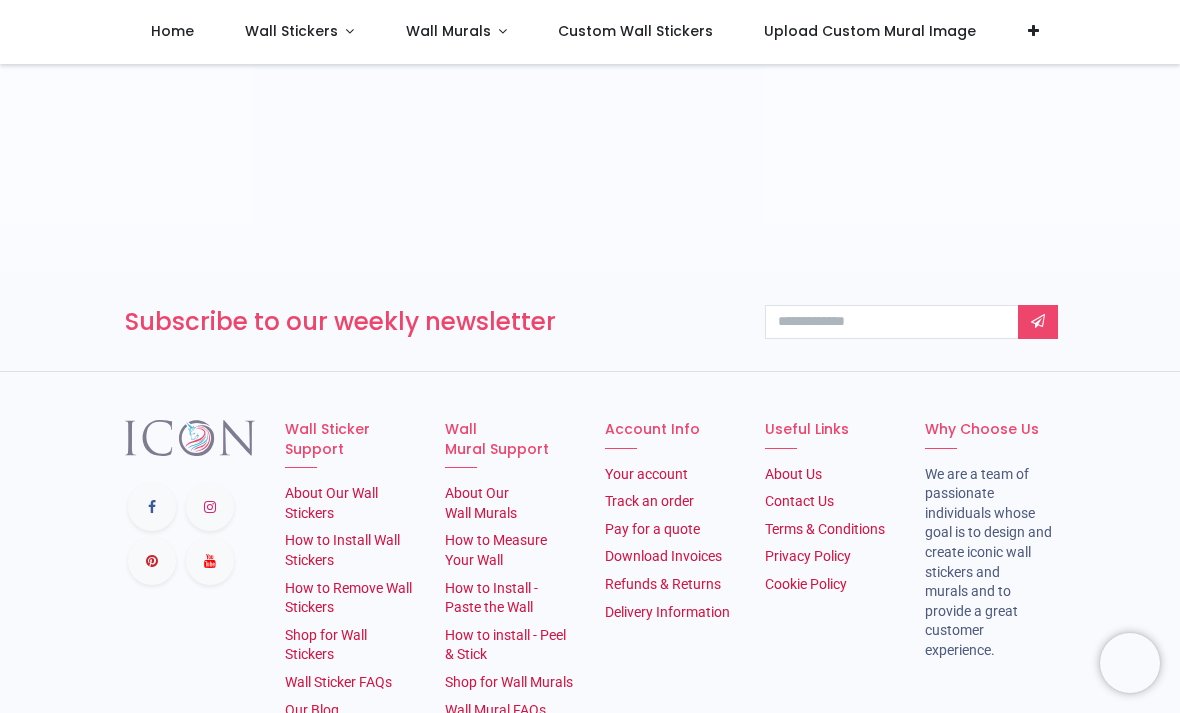 scroll, scrollTop: 3430, scrollLeft: 0, axis: vertical 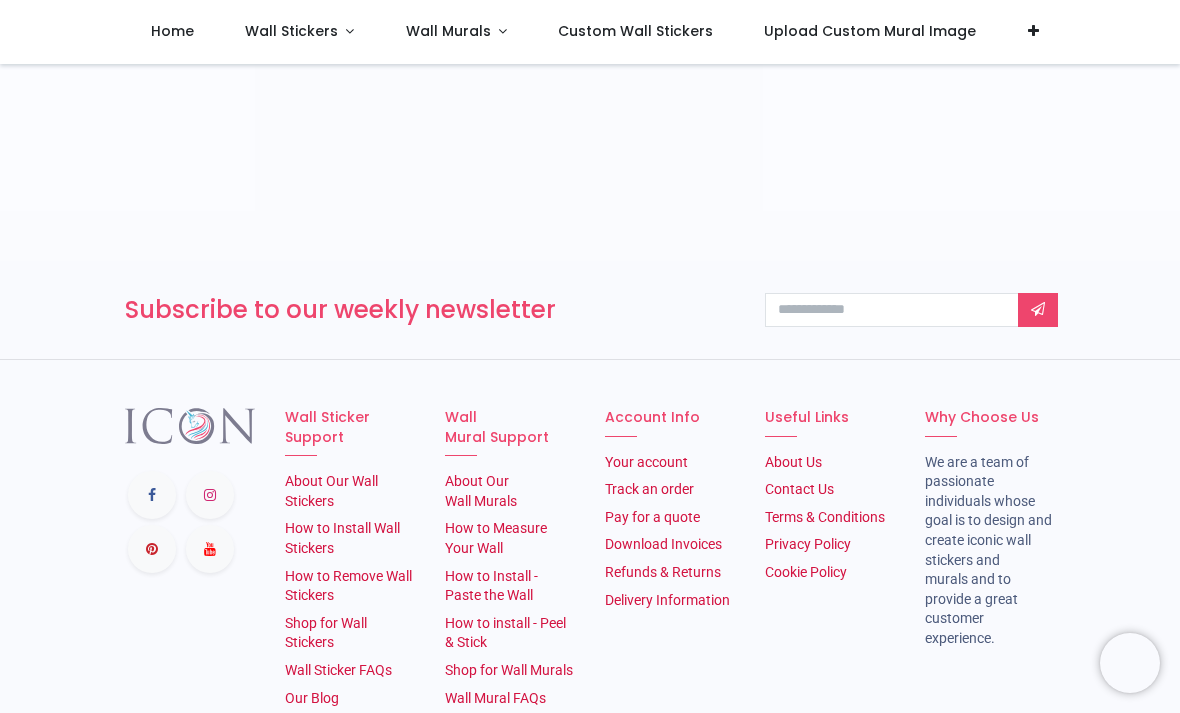 click on "About Our Wall Murals" at bounding box center (481, 491) 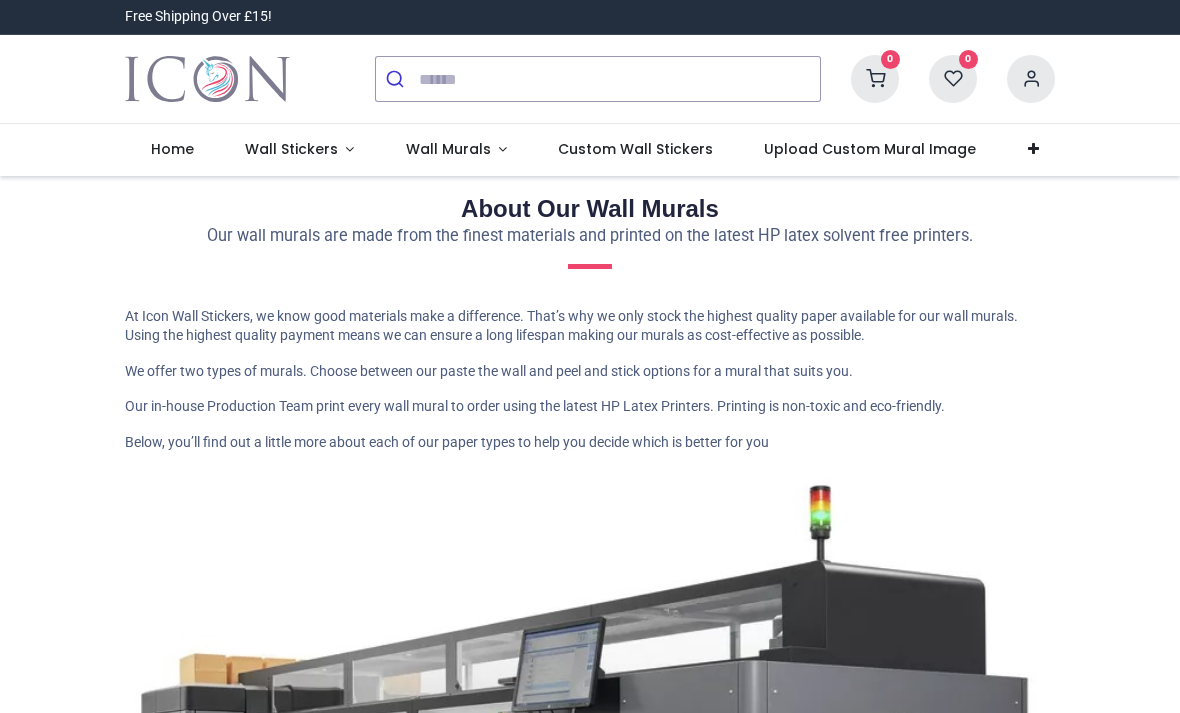 scroll, scrollTop: 0, scrollLeft: 0, axis: both 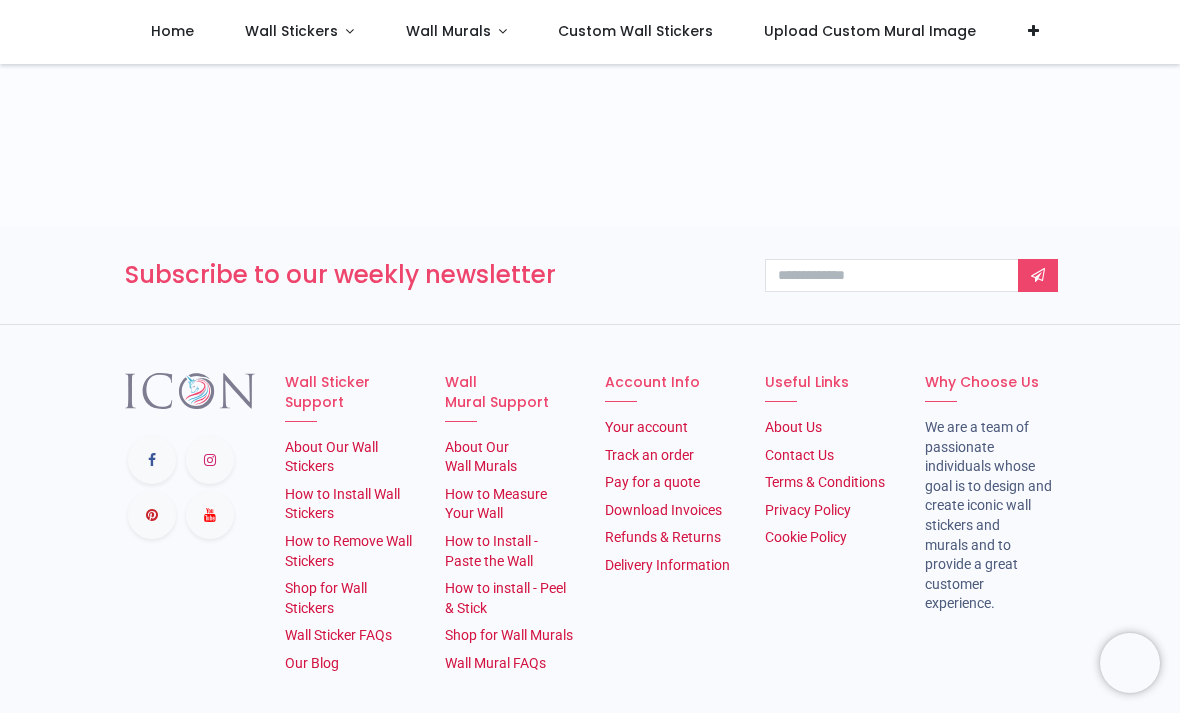click on "About Our Wall Stickers" at bounding box center [331, 457] 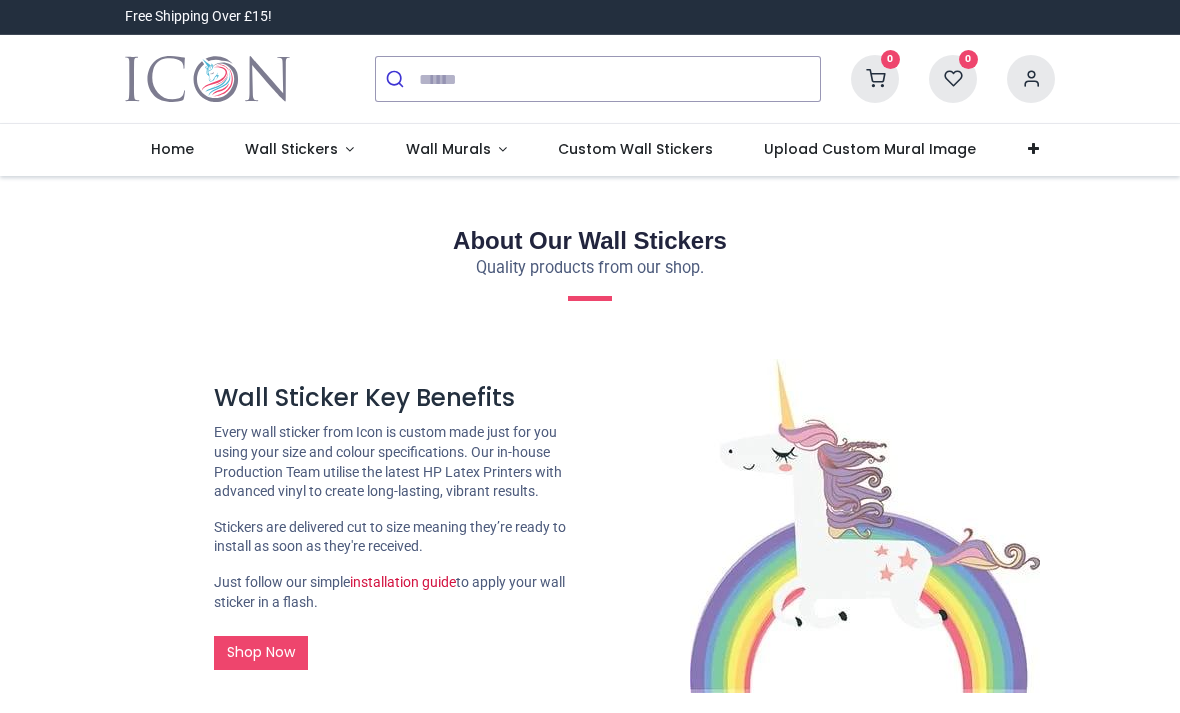 scroll, scrollTop: 0, scrollLeft: 0, axis: both 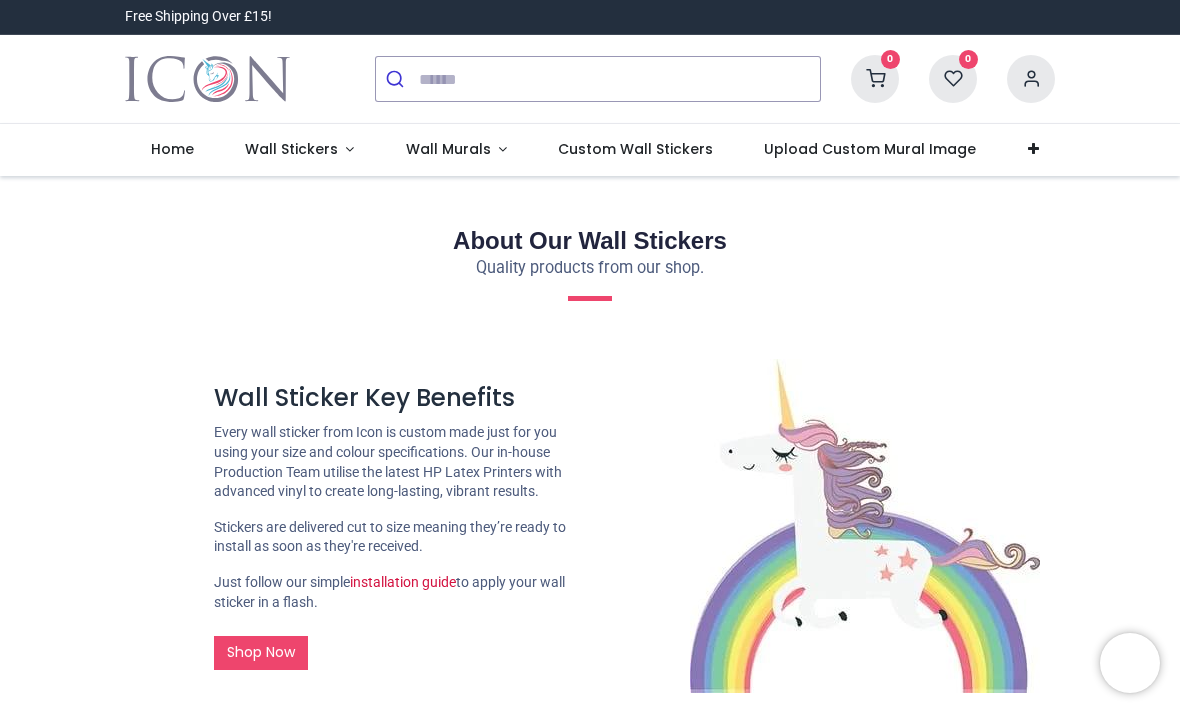 click on "Wall Stickers" at bounding box center (299, 150) 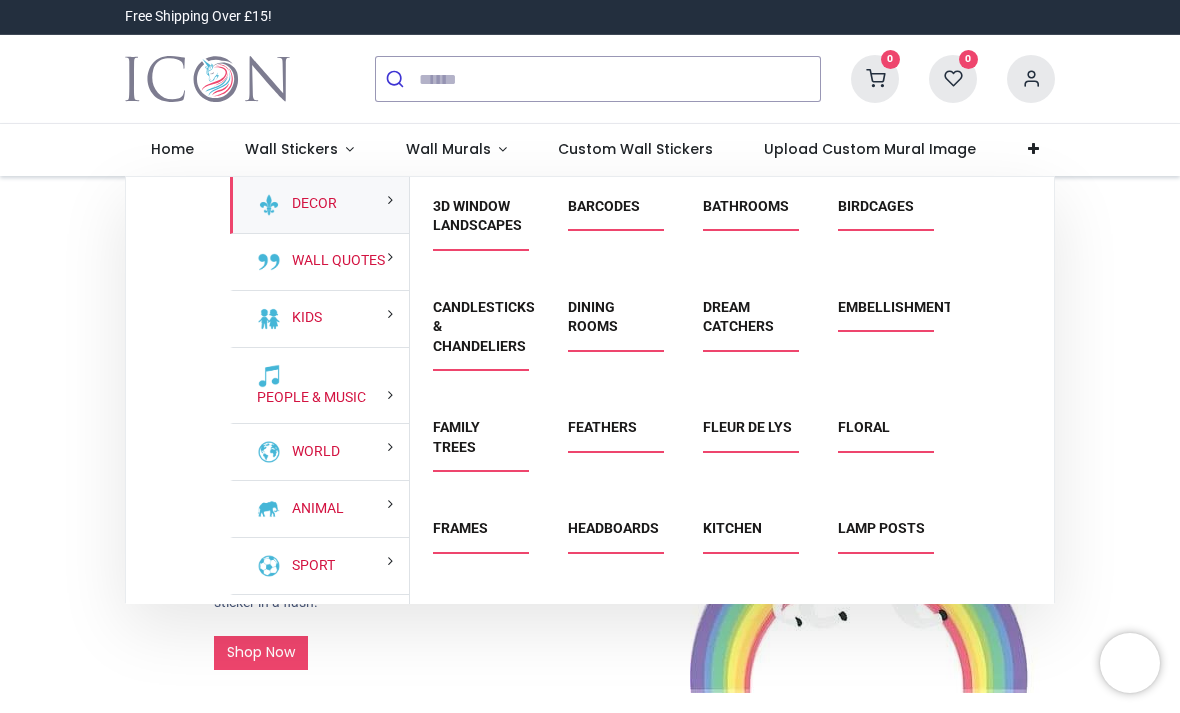 click on "Home" at bounding box center [172, 149] 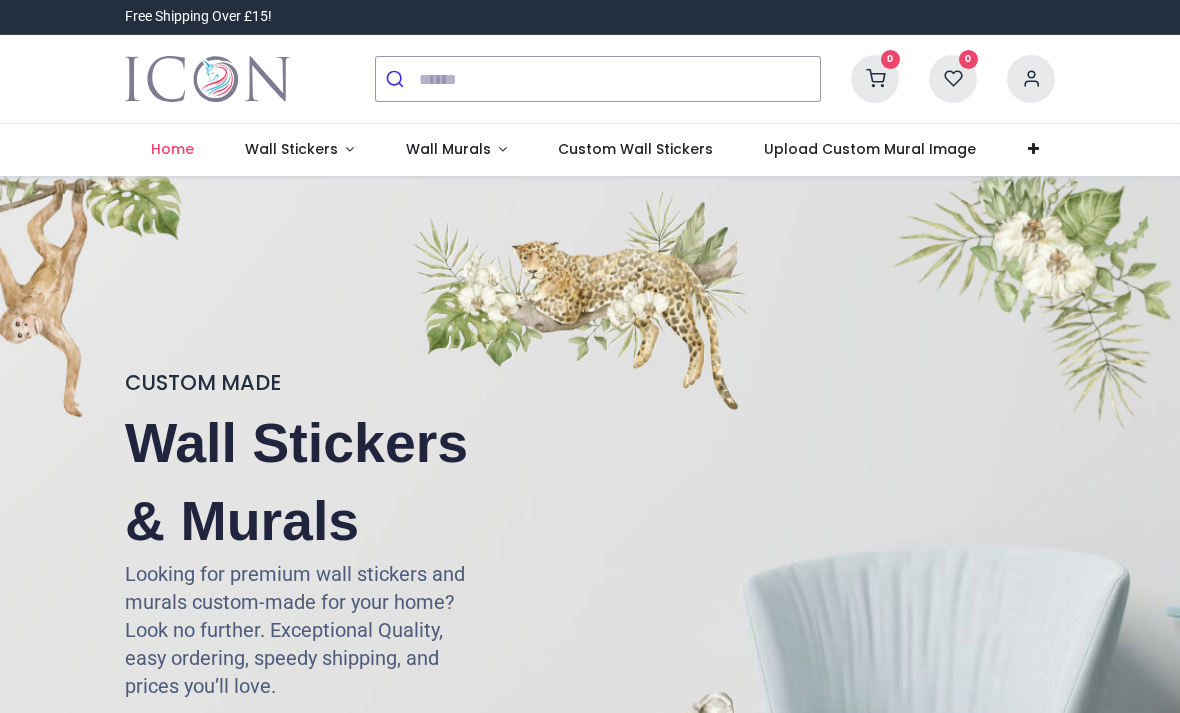 scroll, scrollTop: 0, scrollLeft: 0, axis: both 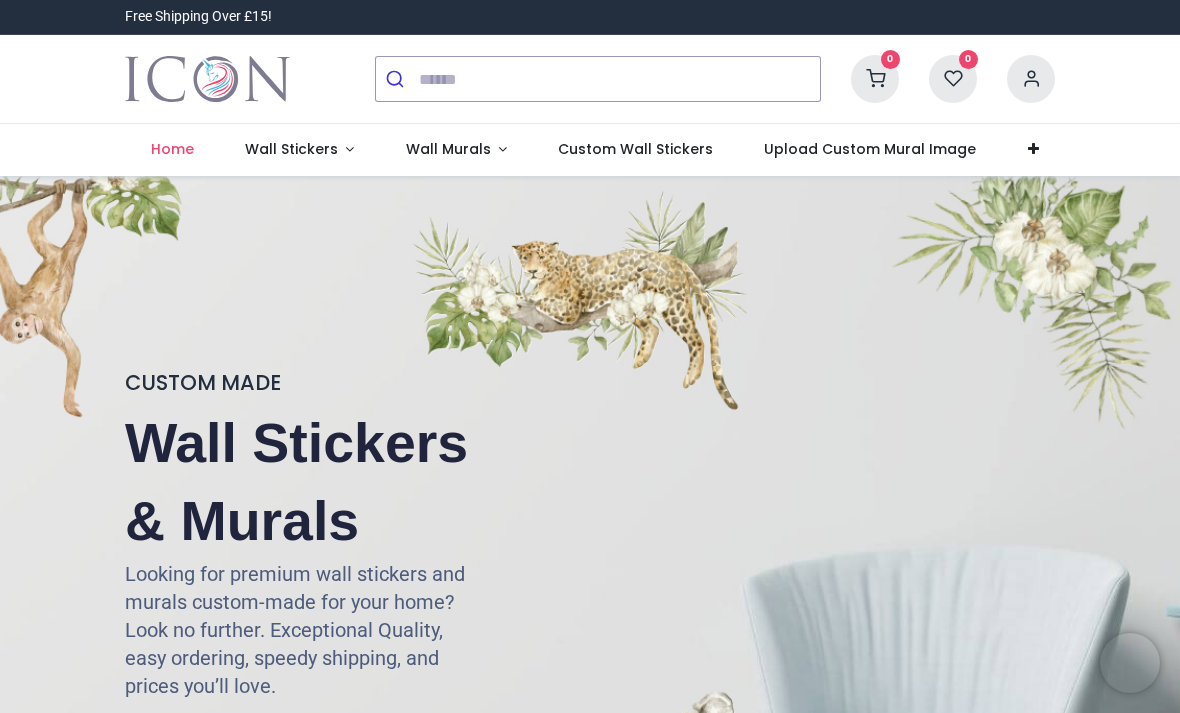 click on "Wall Stickers" at bounding box center [291, 149] 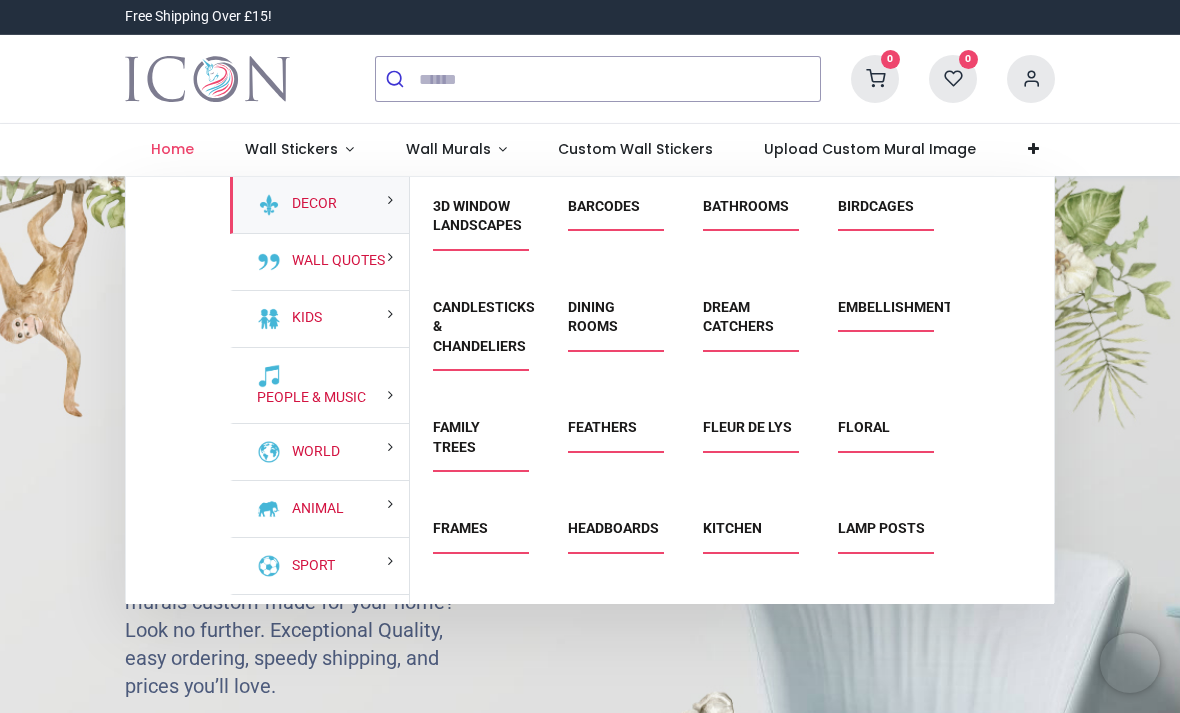 click on "CUSTOM MADE
Wall Stickers & Murals
Looking for premium wall stickers and murals custom-made for your home? Look no further. Exceptional Quality, easy ordering, speedy shipping, and prices you’ll love.
SHOP WALL STICKERS   SHOP WALL MURALS" at bounding box center [590, 593] 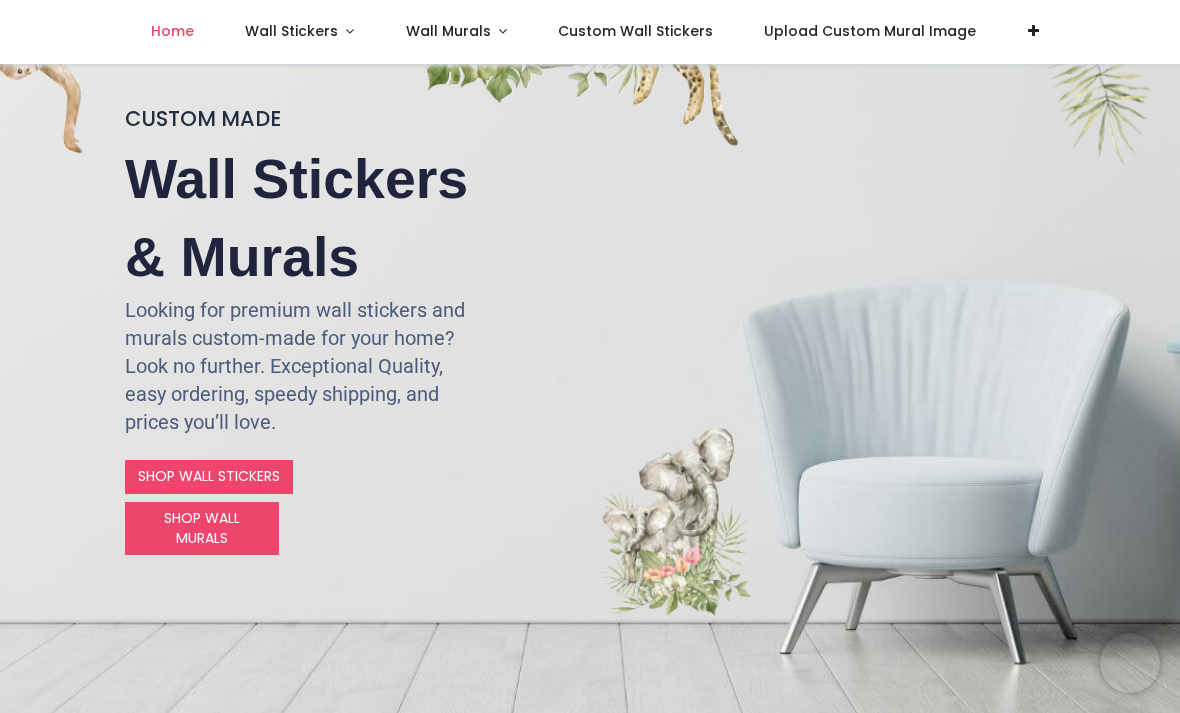 scroll, scrollTop: 154, scrollLeft: 0, axis: vertical 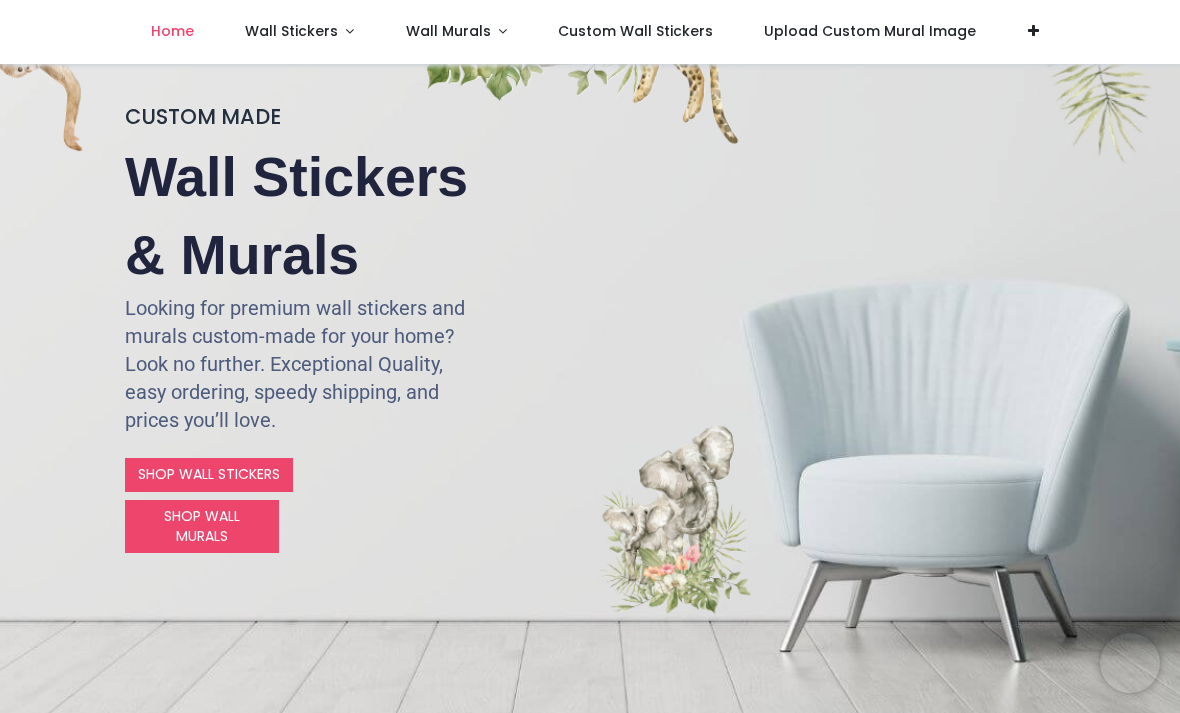 click on "SHOP WALL STICKERS" at bounding box center (209, 475) 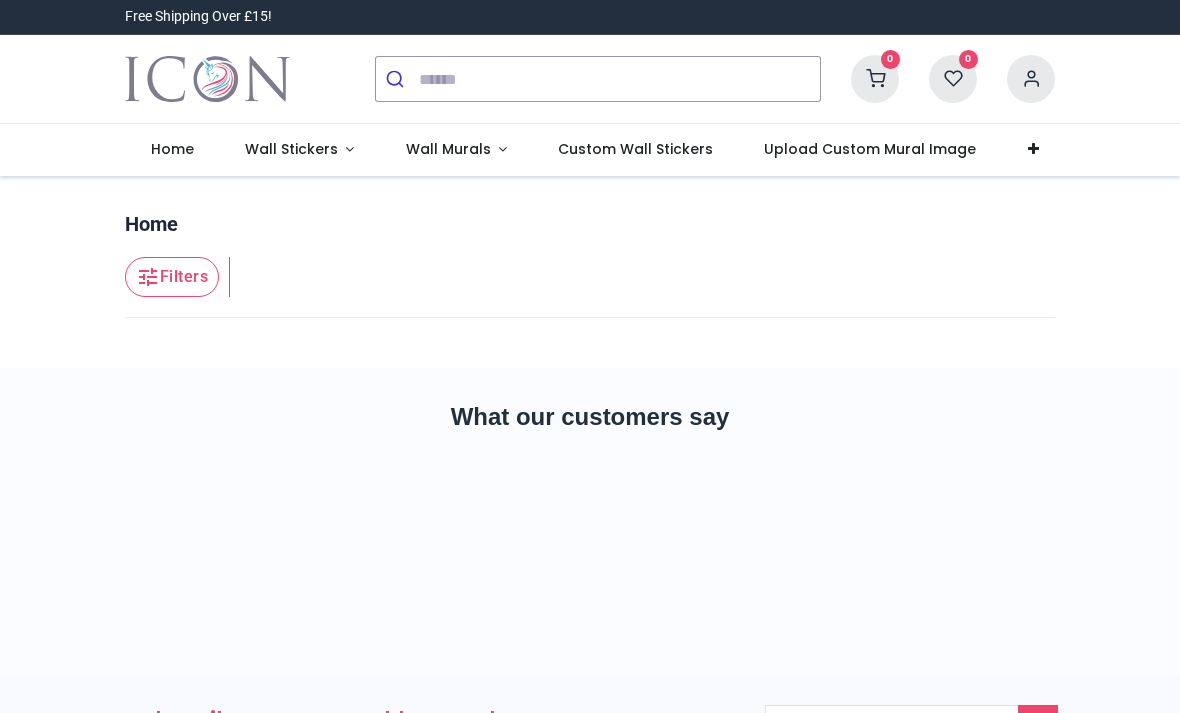 scroll, scrollTop: 0, scrollLeft: 0, axis: both 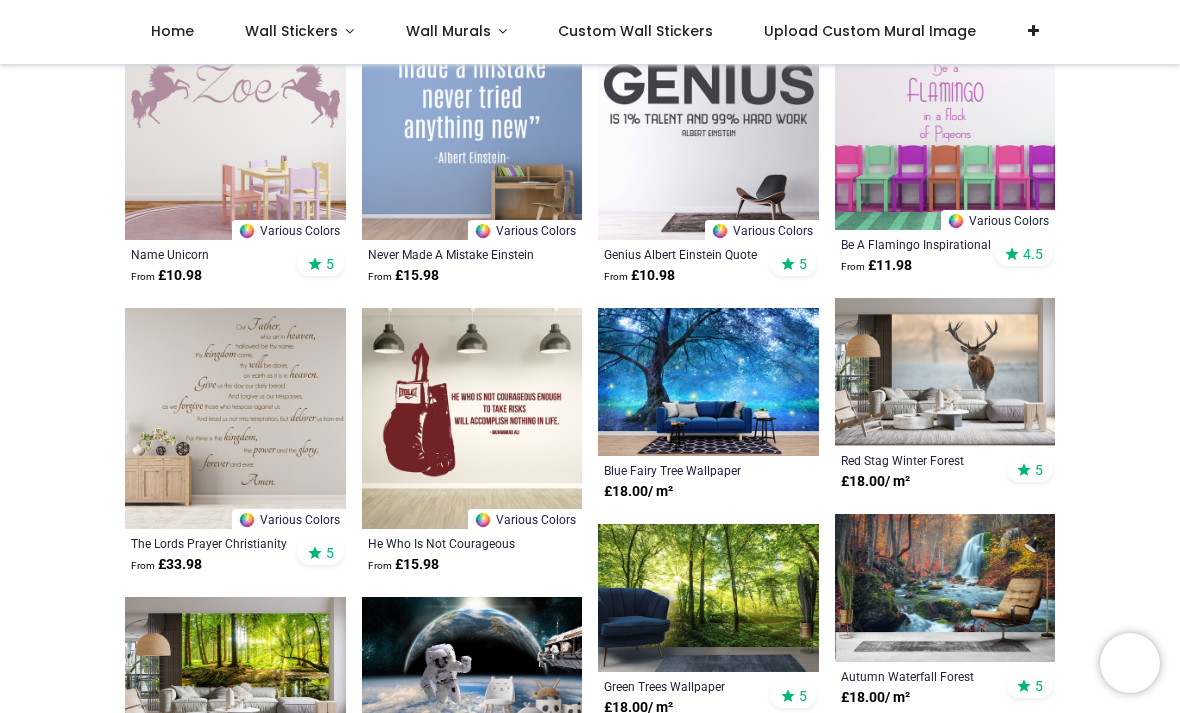 click at bounding box center (945, 372) 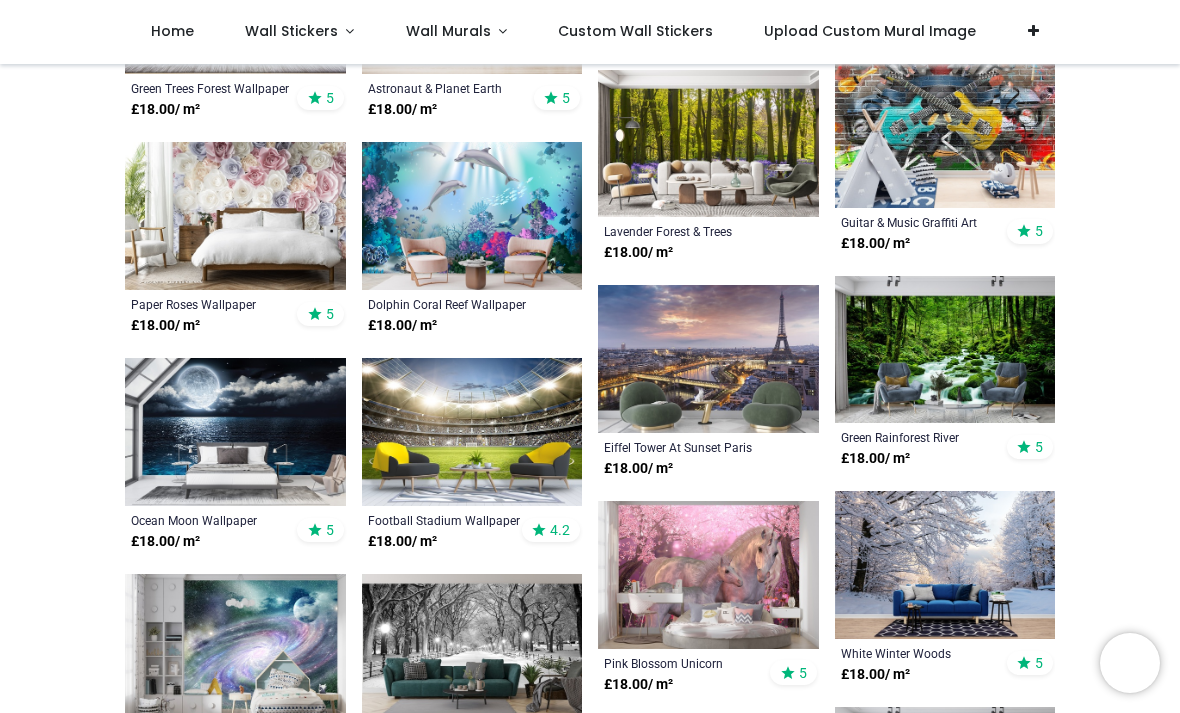 scroll, scrollTop: 4777, scrollLeft: 0, axis: vertical 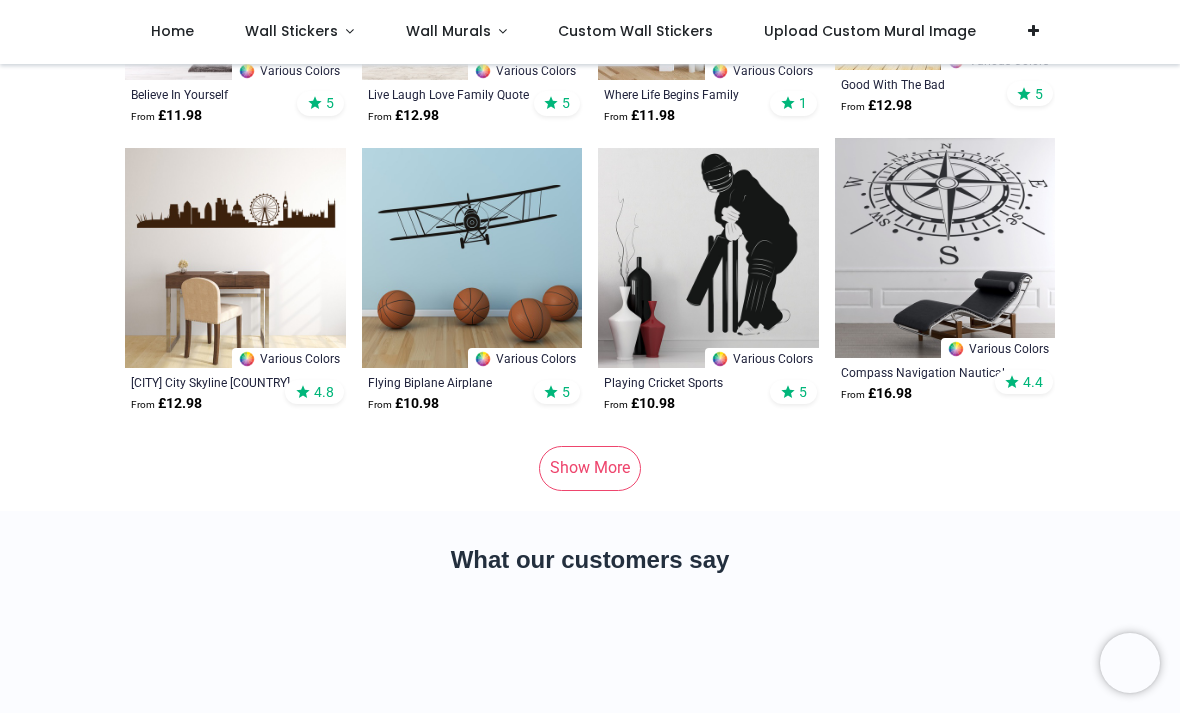 click at bounding box center [235, 258] 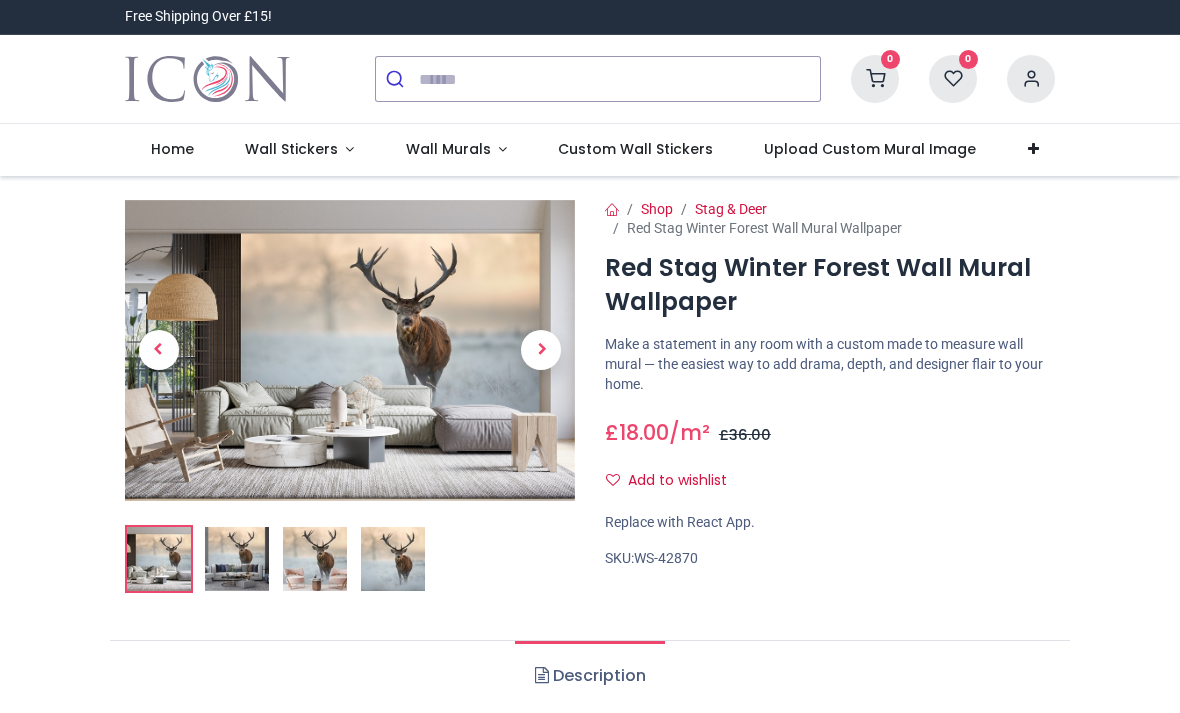 scroll, scrollTop: 0, scrollLeft: 0, axis: both 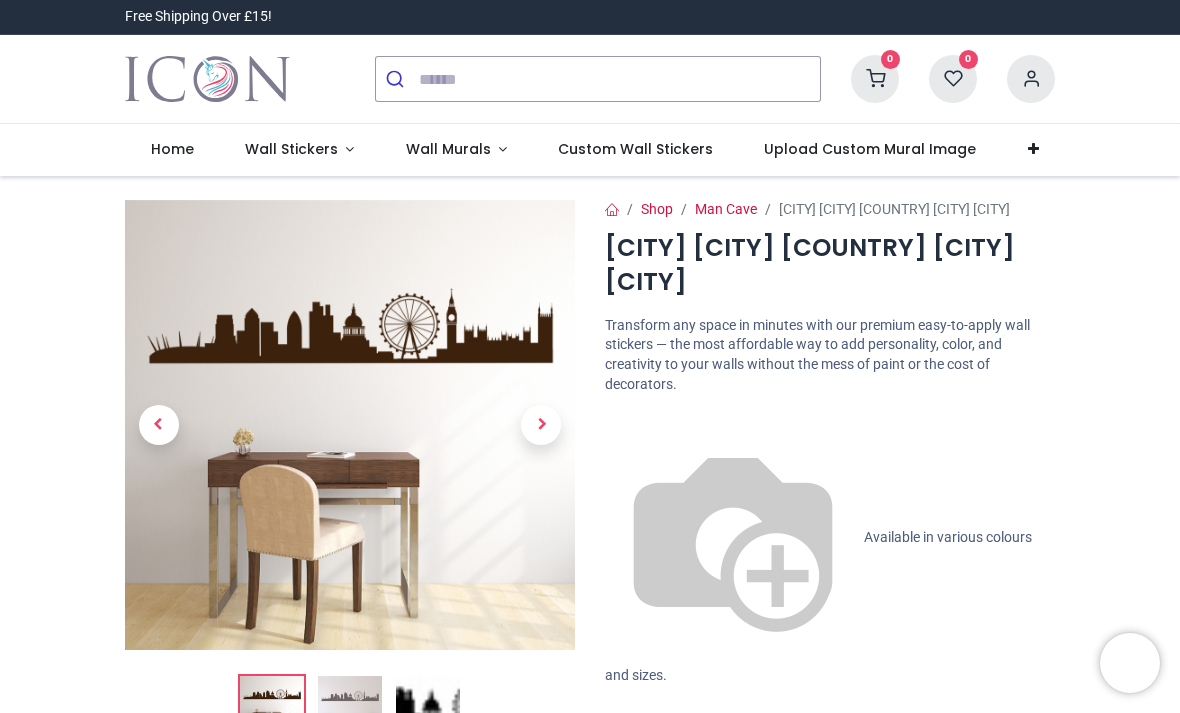 click at bounding box center [541, 425] 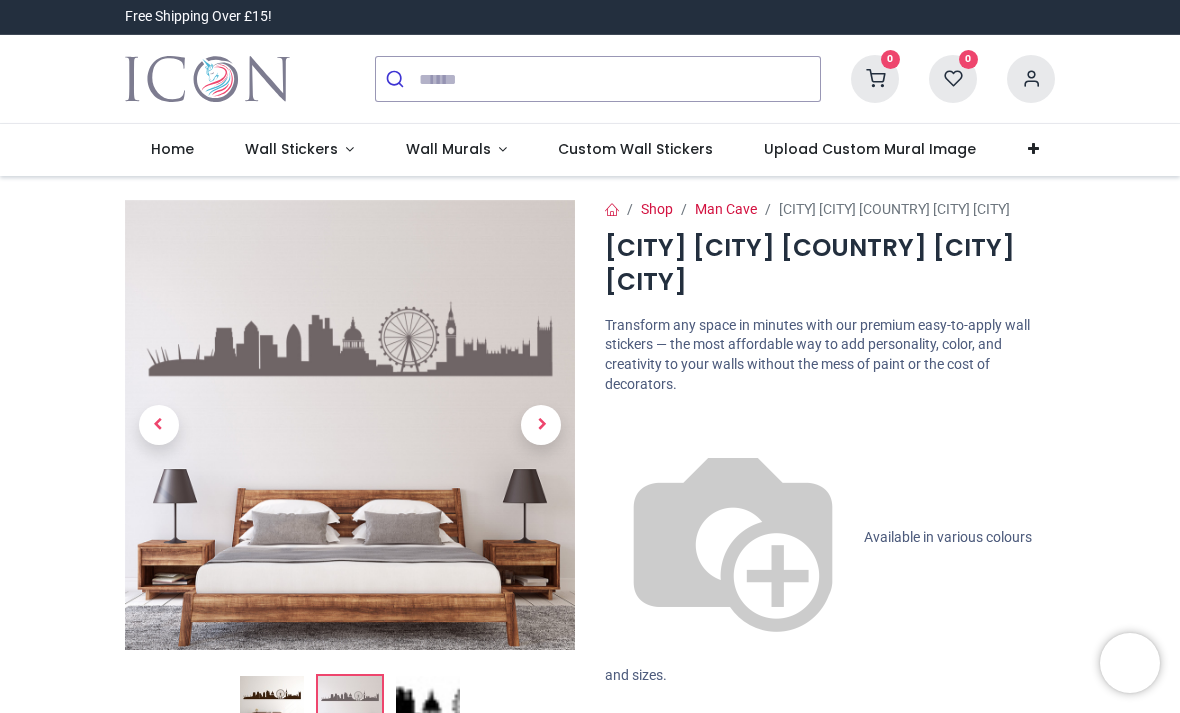 click at bounding box center [541, 425] 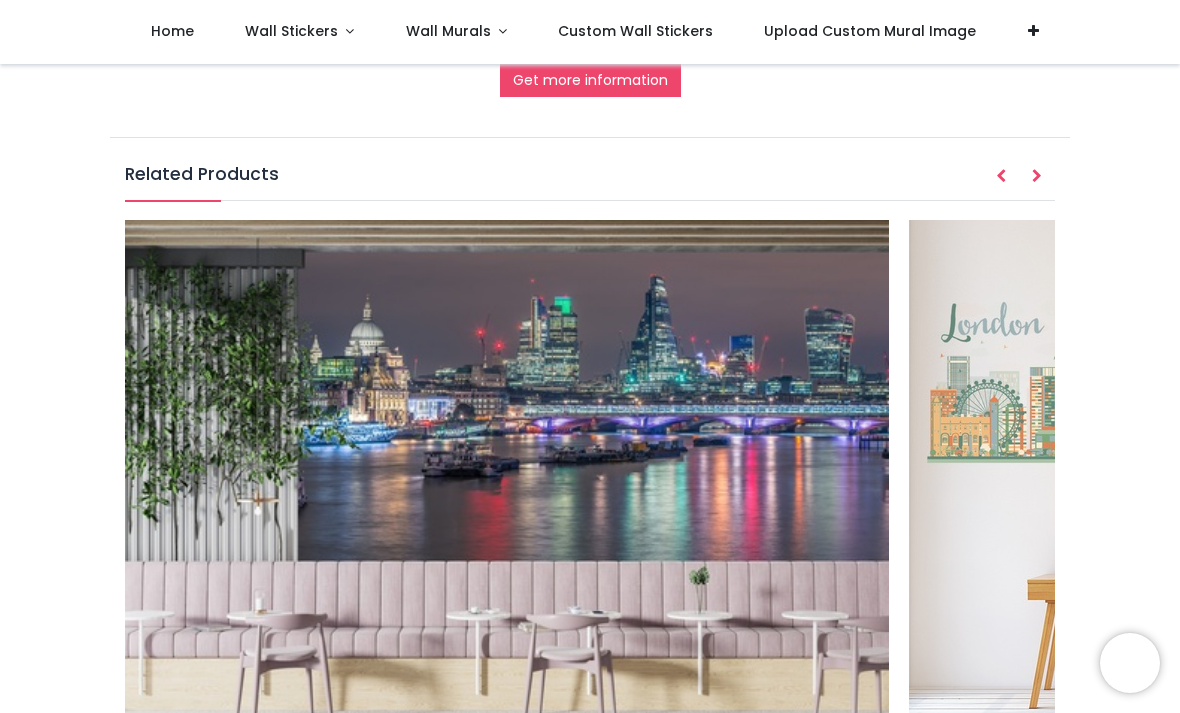 scroll, scrollTop: 2312, scrollLeft: 0, axis: vertical 